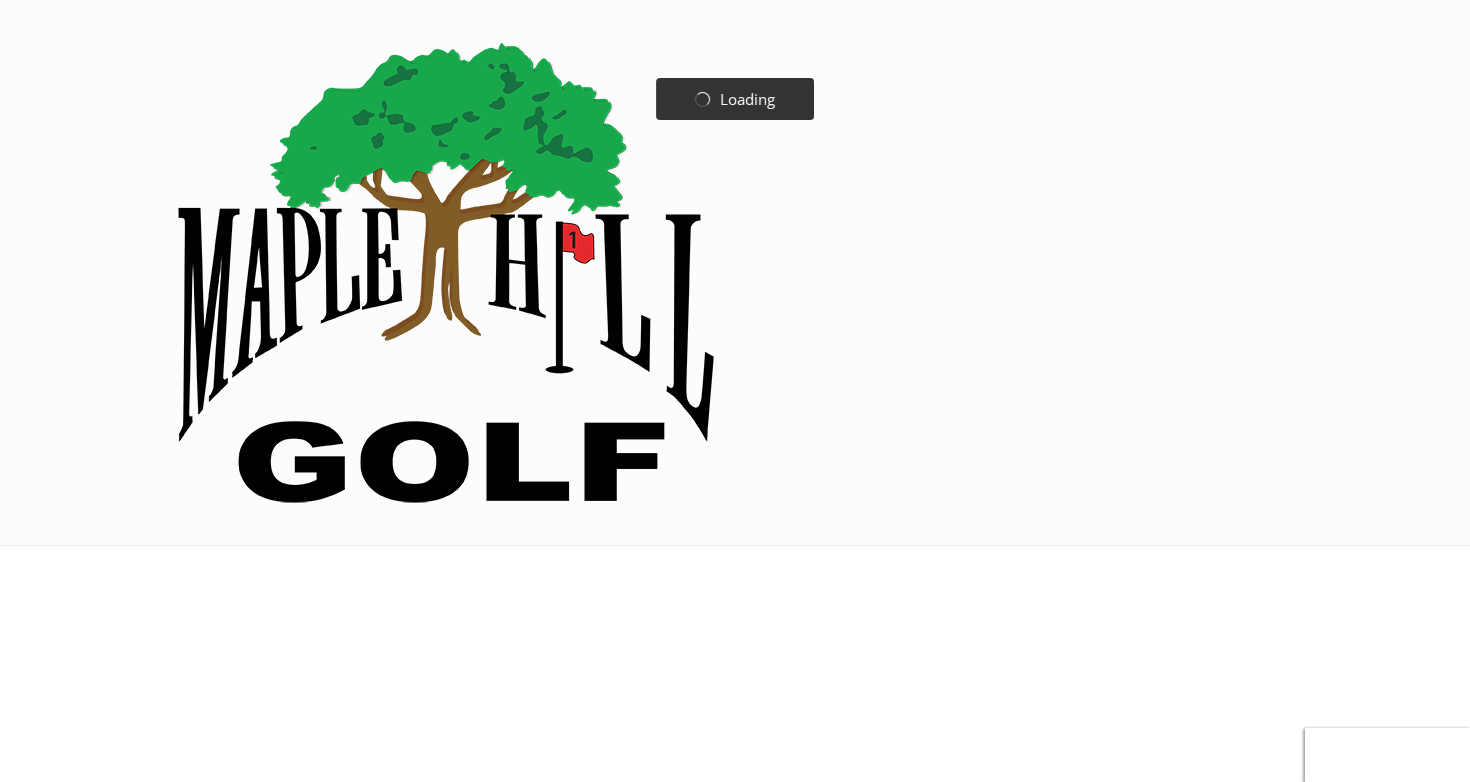 scroll, scrollTop: 0, scrollLeft: 0, axis: both 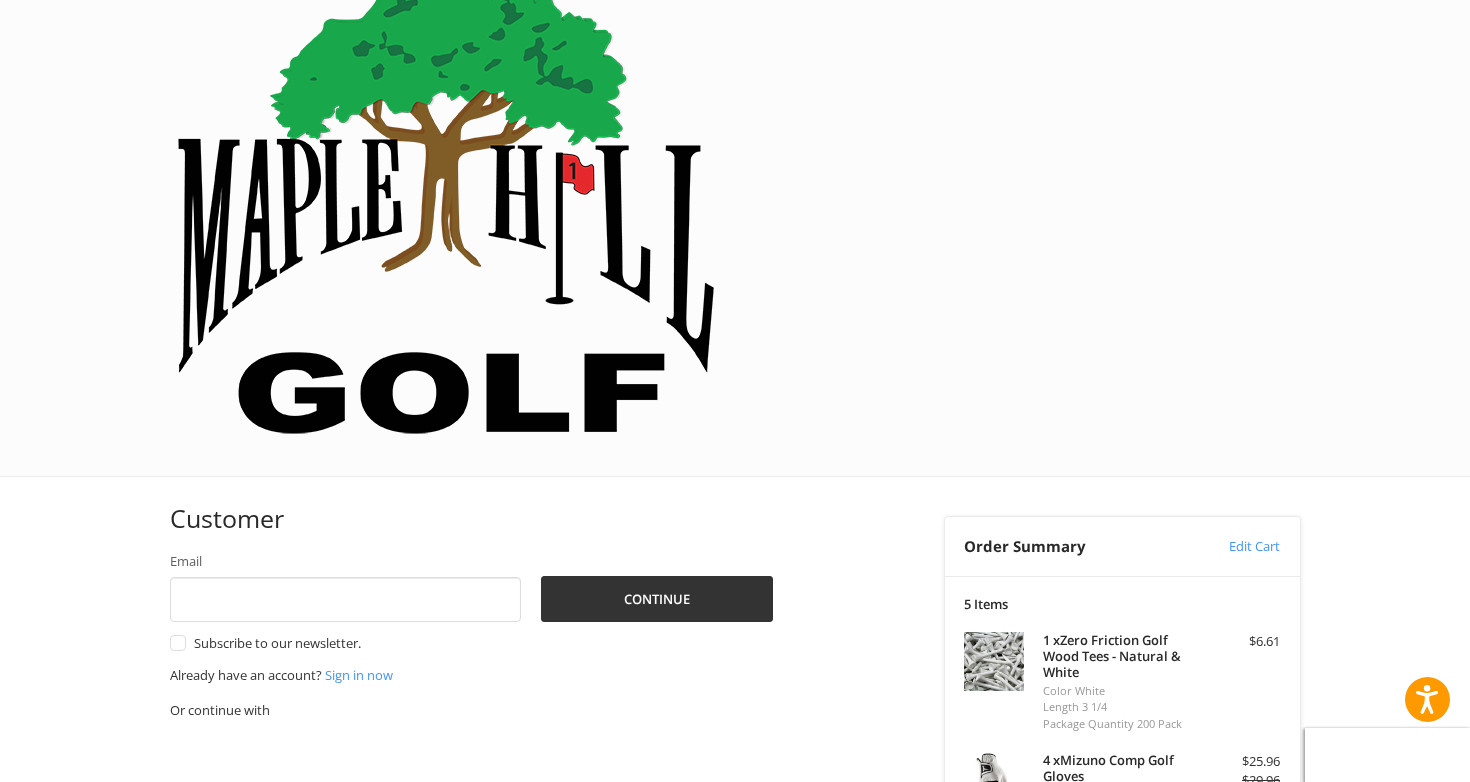 click on "Coupon Code" at bounding box center [1005, 973] 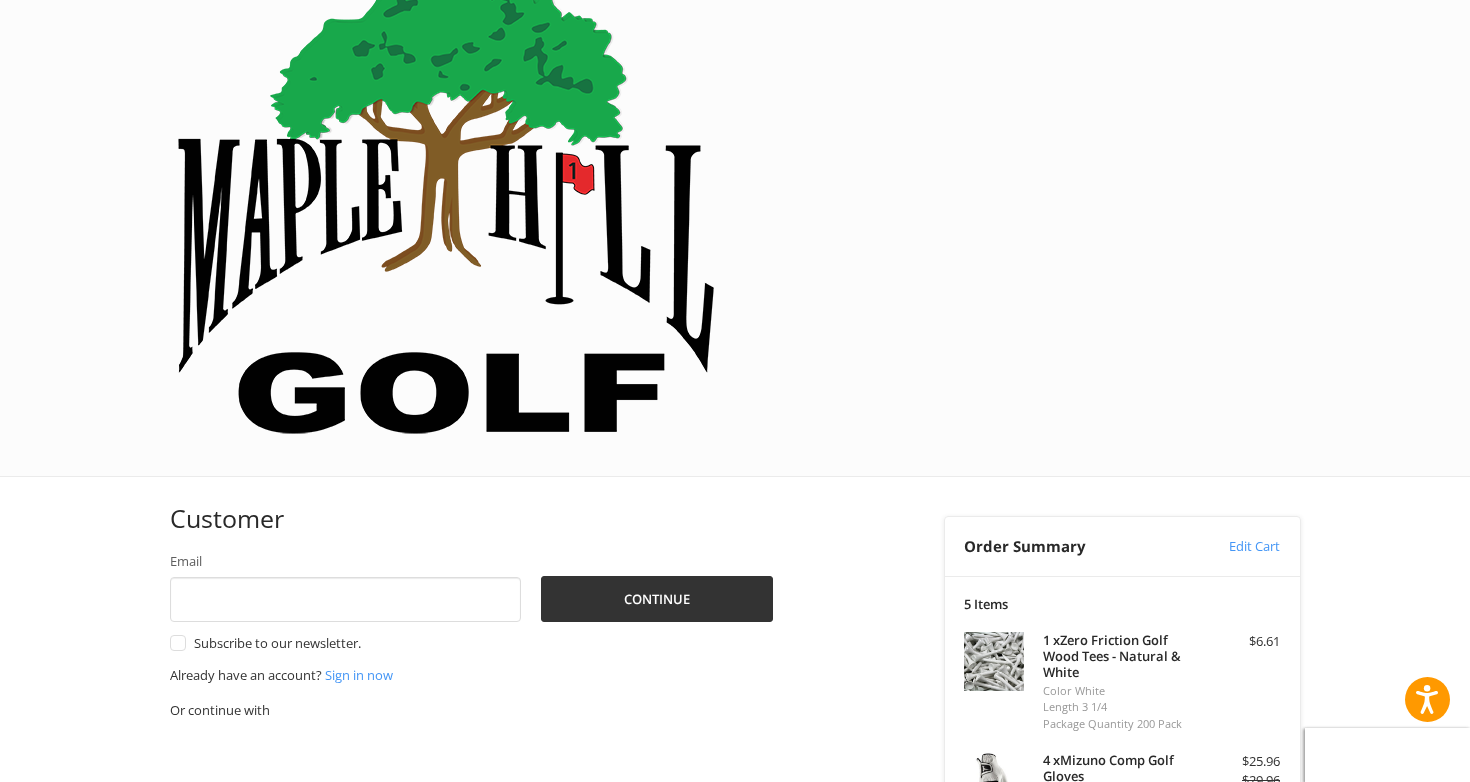 click on "Apply" at bounding box center (1231, 1015) 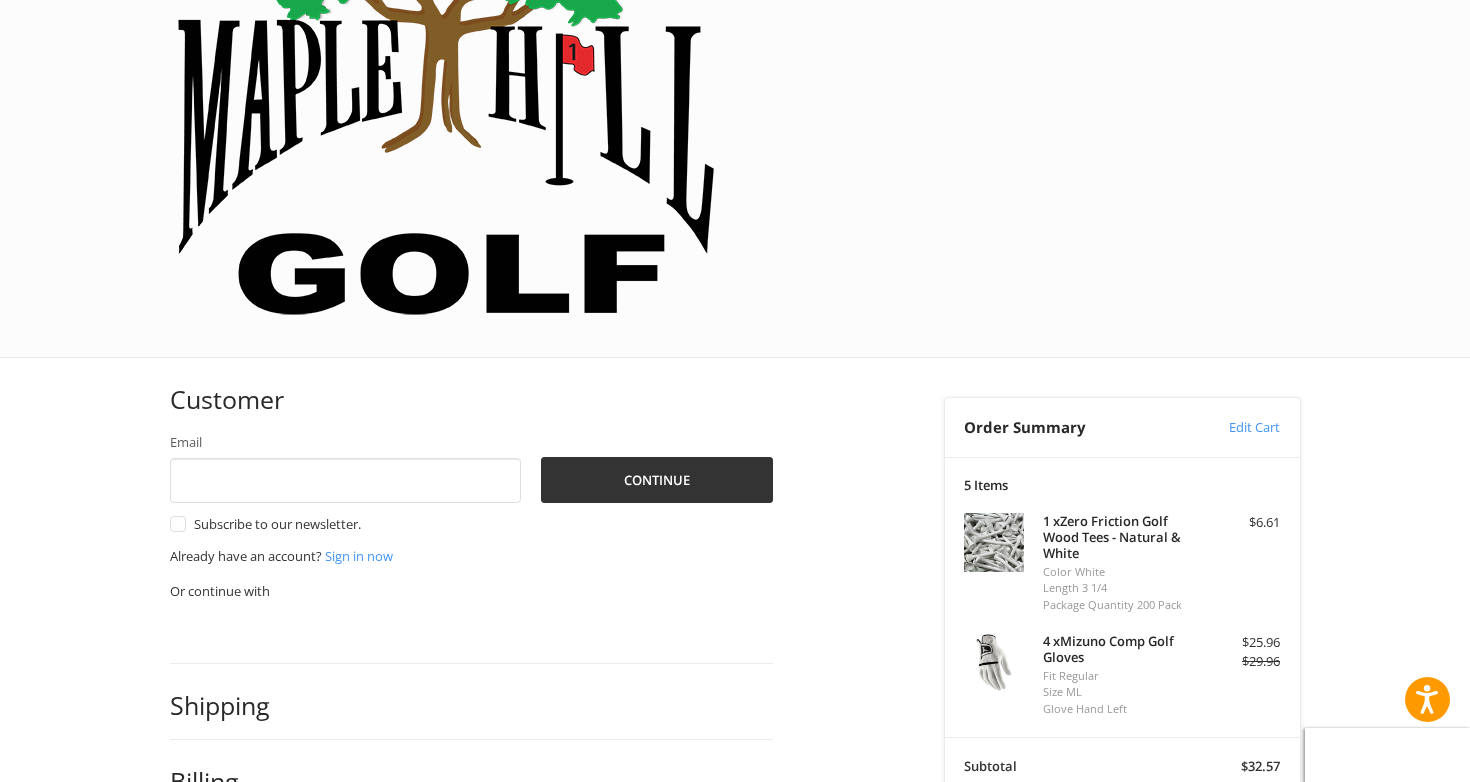 scroll, scrollTop: 233, scrollLeft: 0, axis: vertical 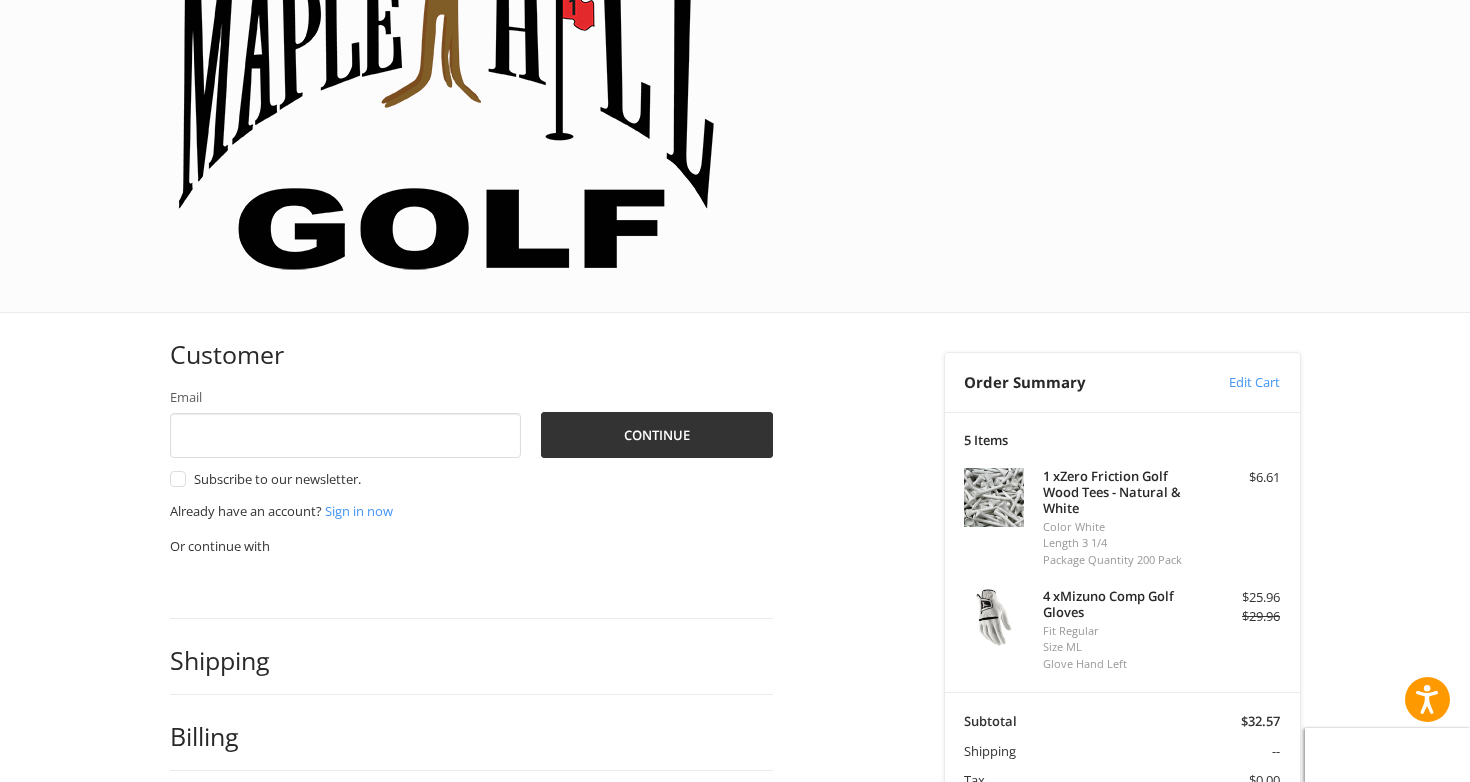 click on "******" at bounding box center [1068, 926] 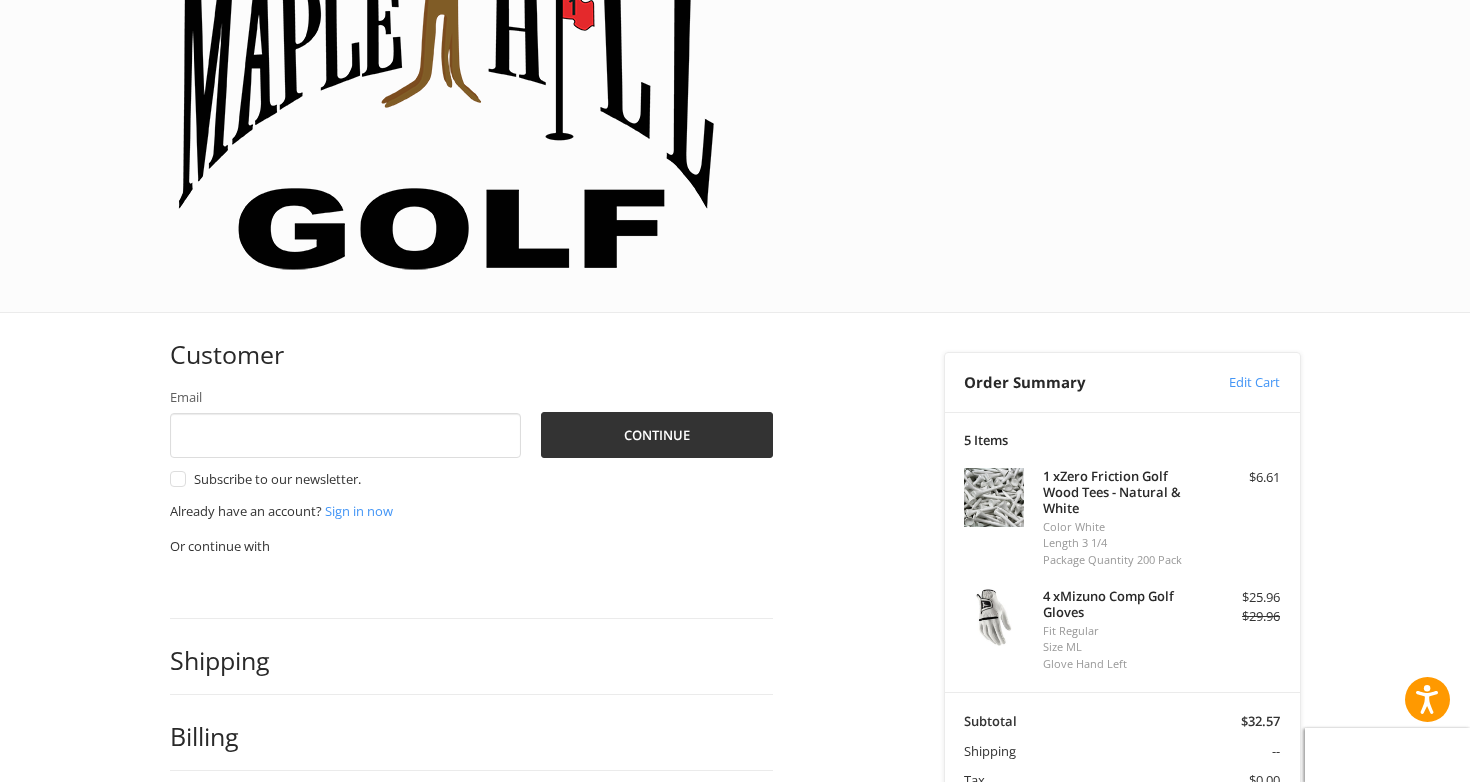drag, startPoint x: 1075, startPoint y: 593, endPoint x: 941, endPoint y: 579, distance: 134.72935 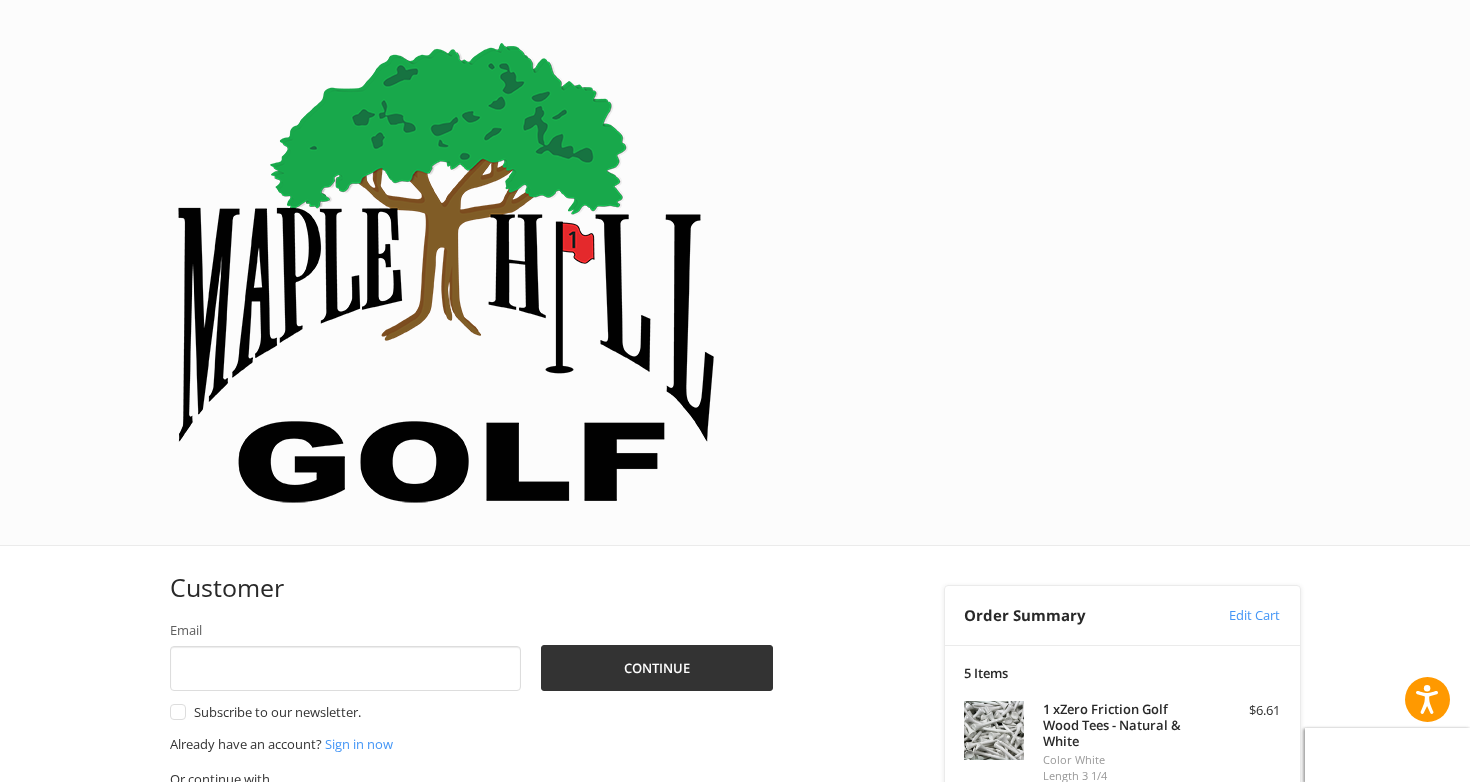 scroll, scrollTop: 0, scrollLeft: 0, axis: both 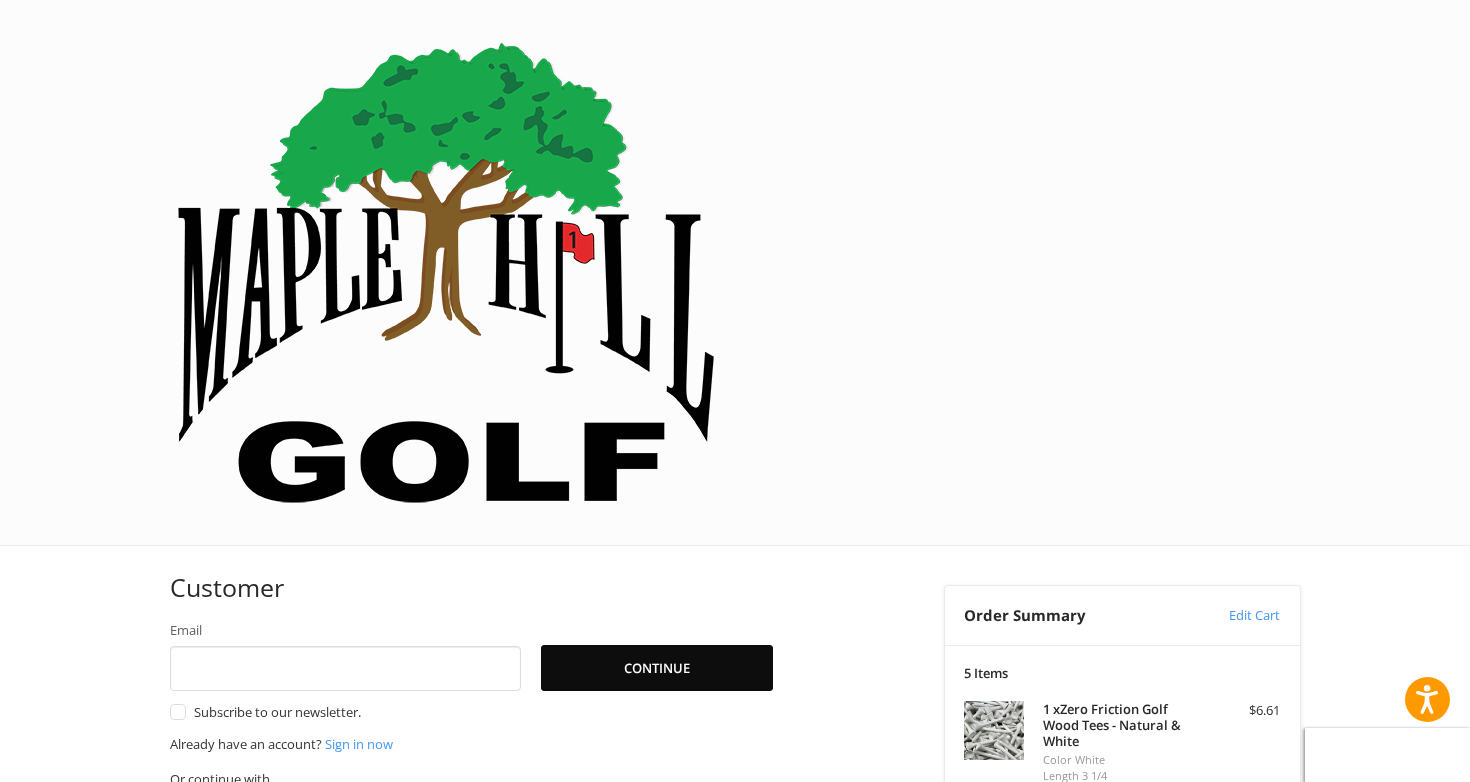type on "********" 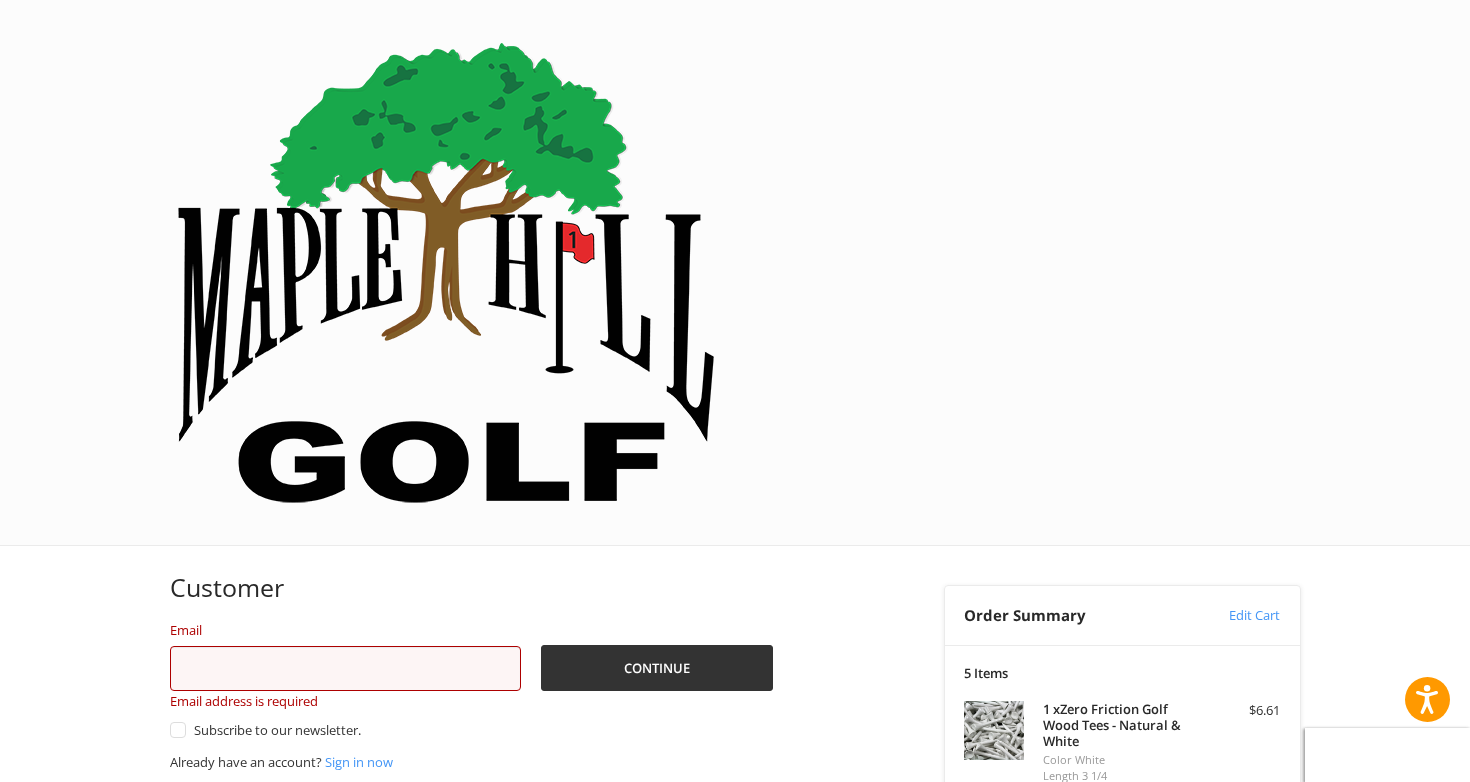 click at bounding box center (539, 592) 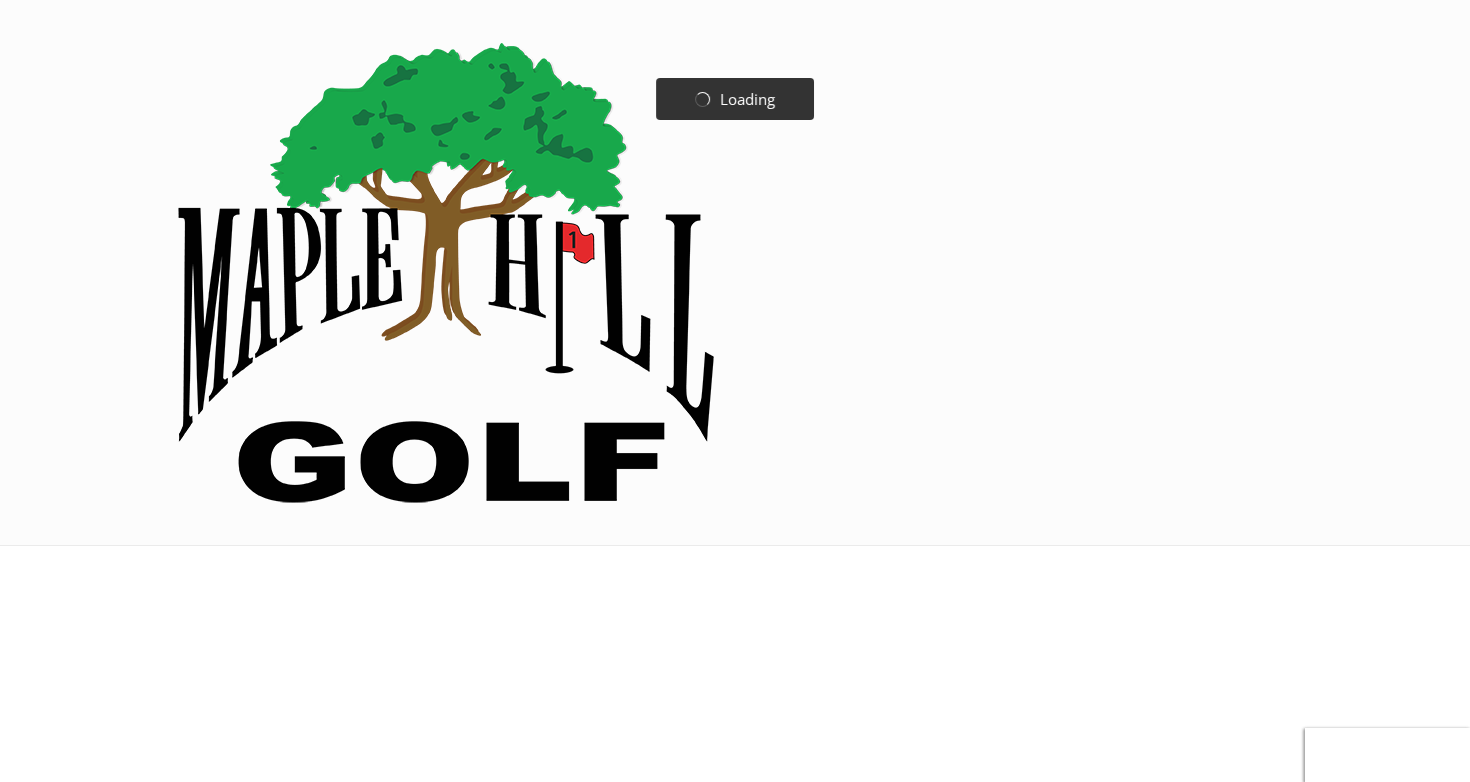 scroll, scrollTop: 0, scrollLeft: 0, axis: both 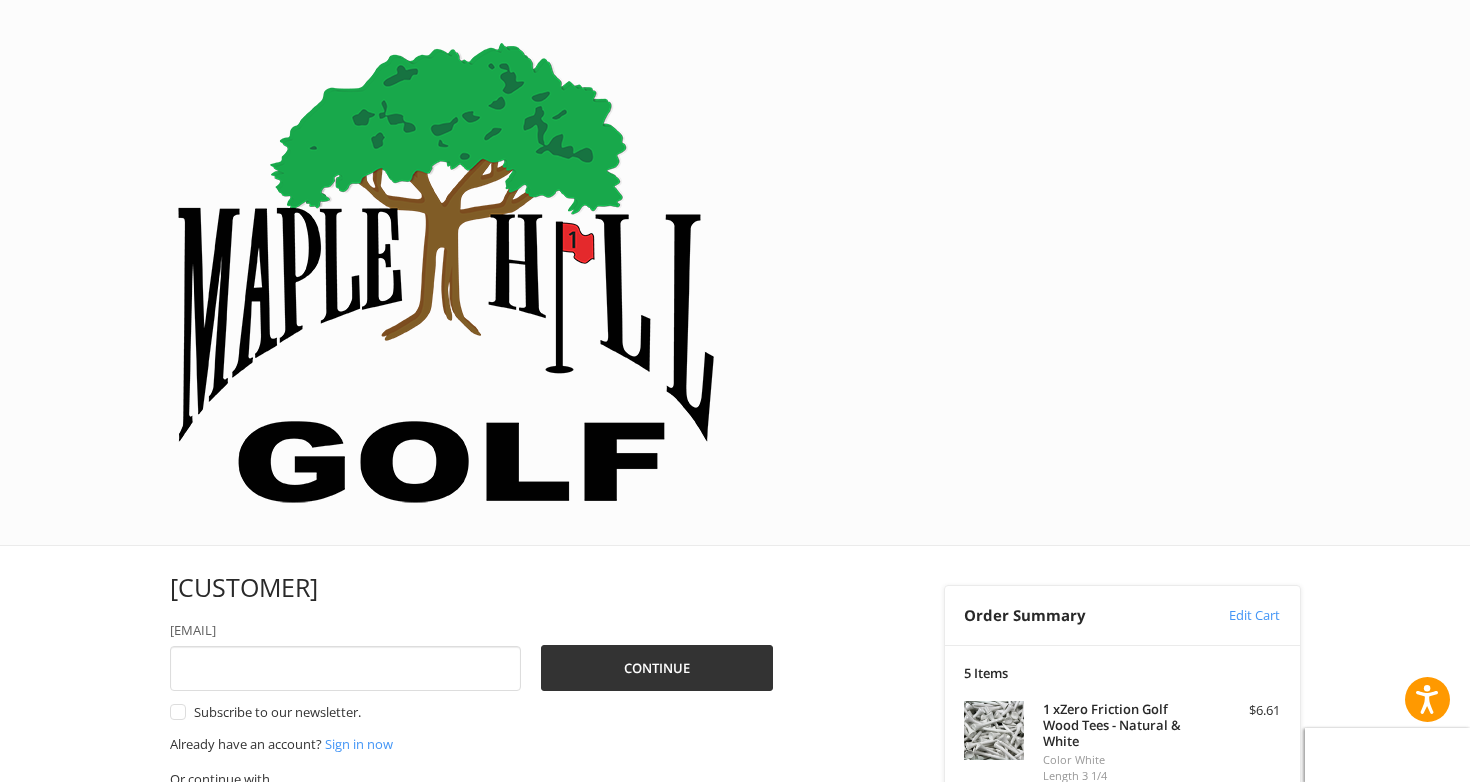click at bounding box center [446, 272] 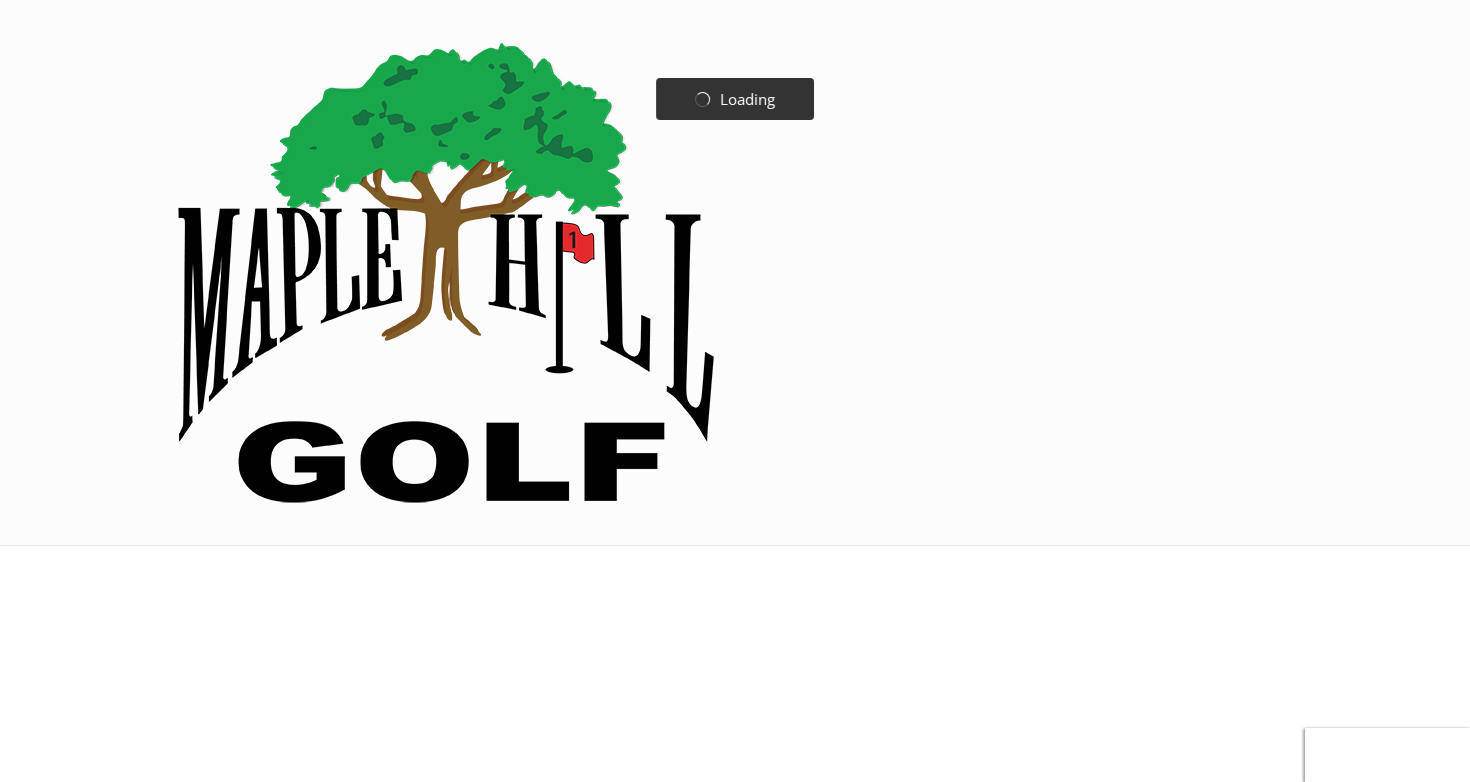 scroll, scrollTop: 0, scrollLeft: 0, axis: both 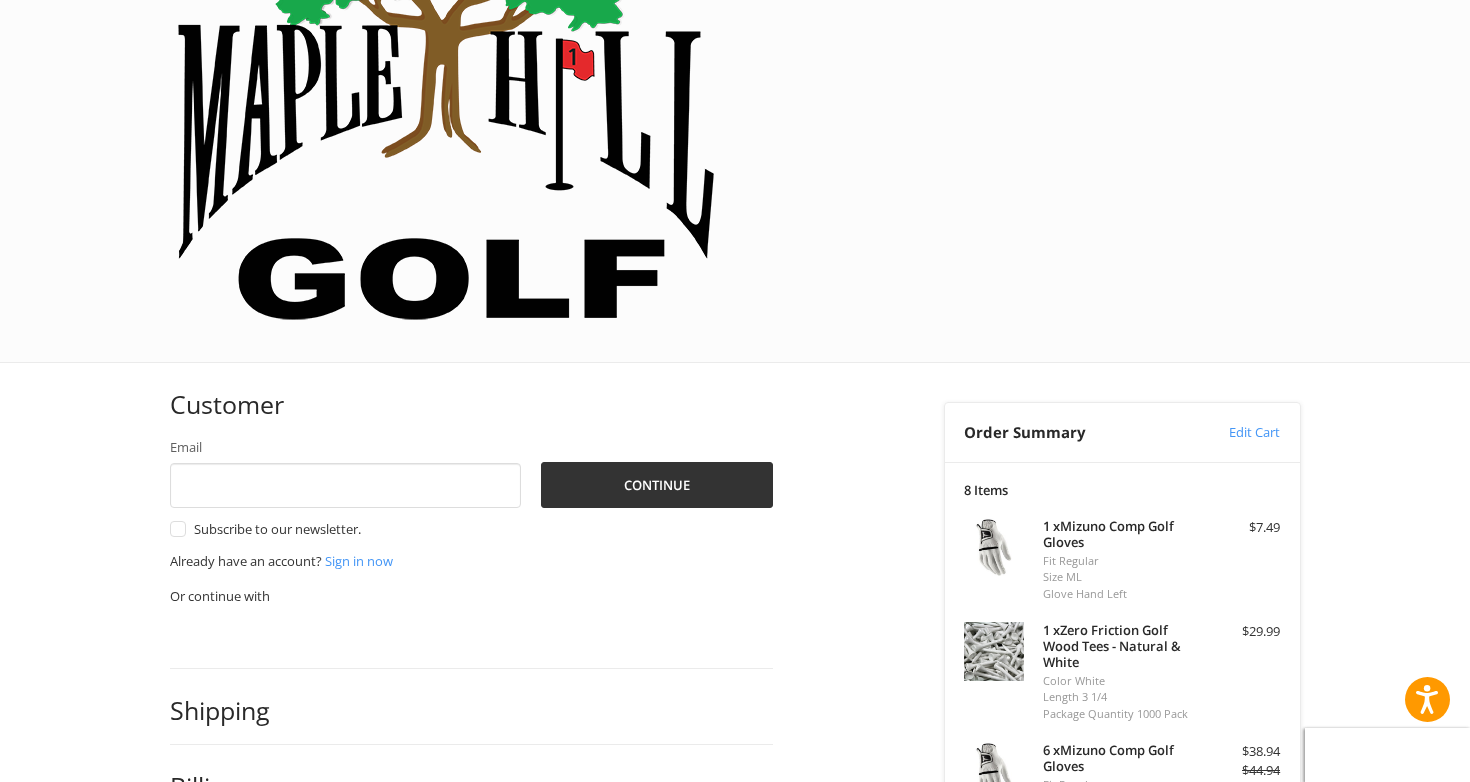 click on "Coupon Code" at bounding box center [1005, 963] 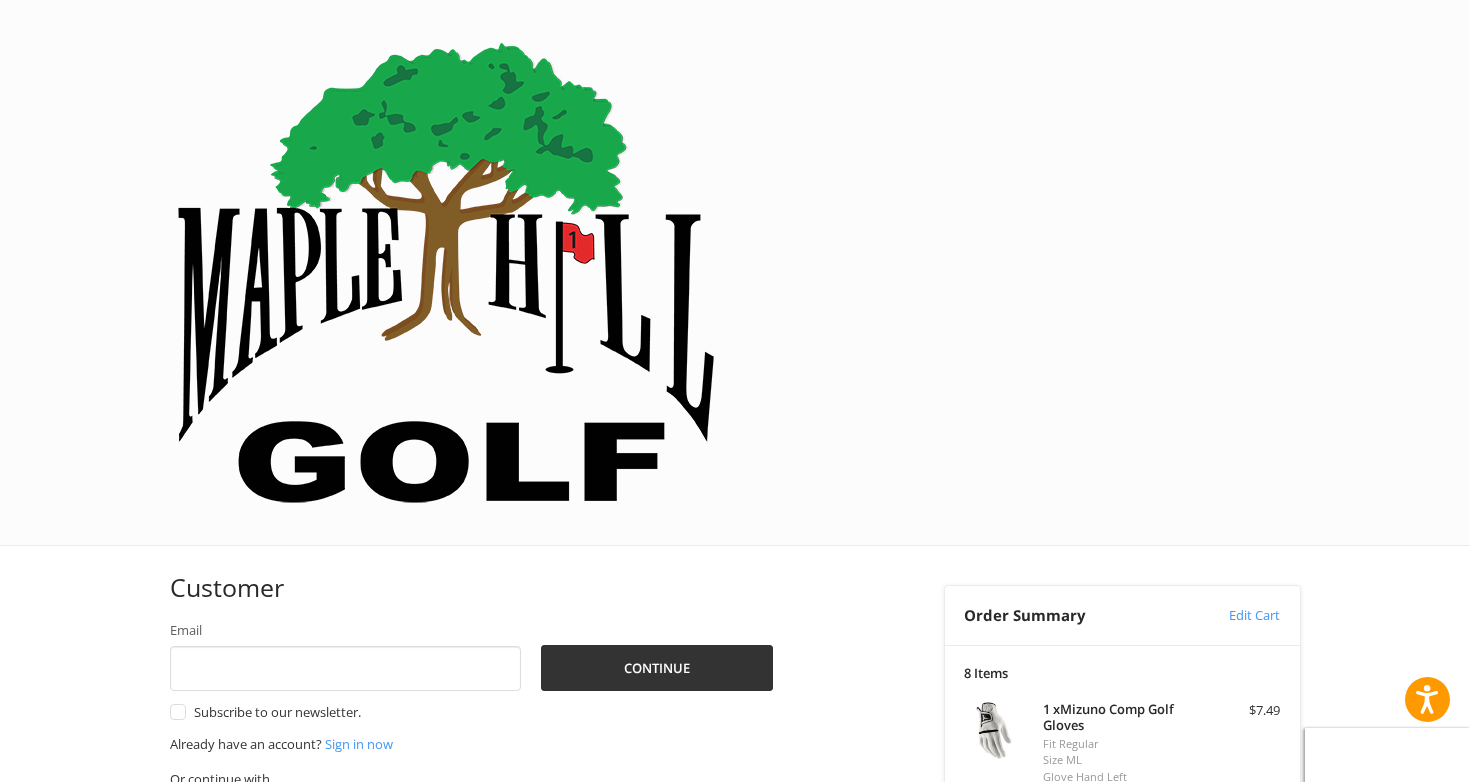 scroll, scrollTop: 0, scrollLeft: 0, axis: both 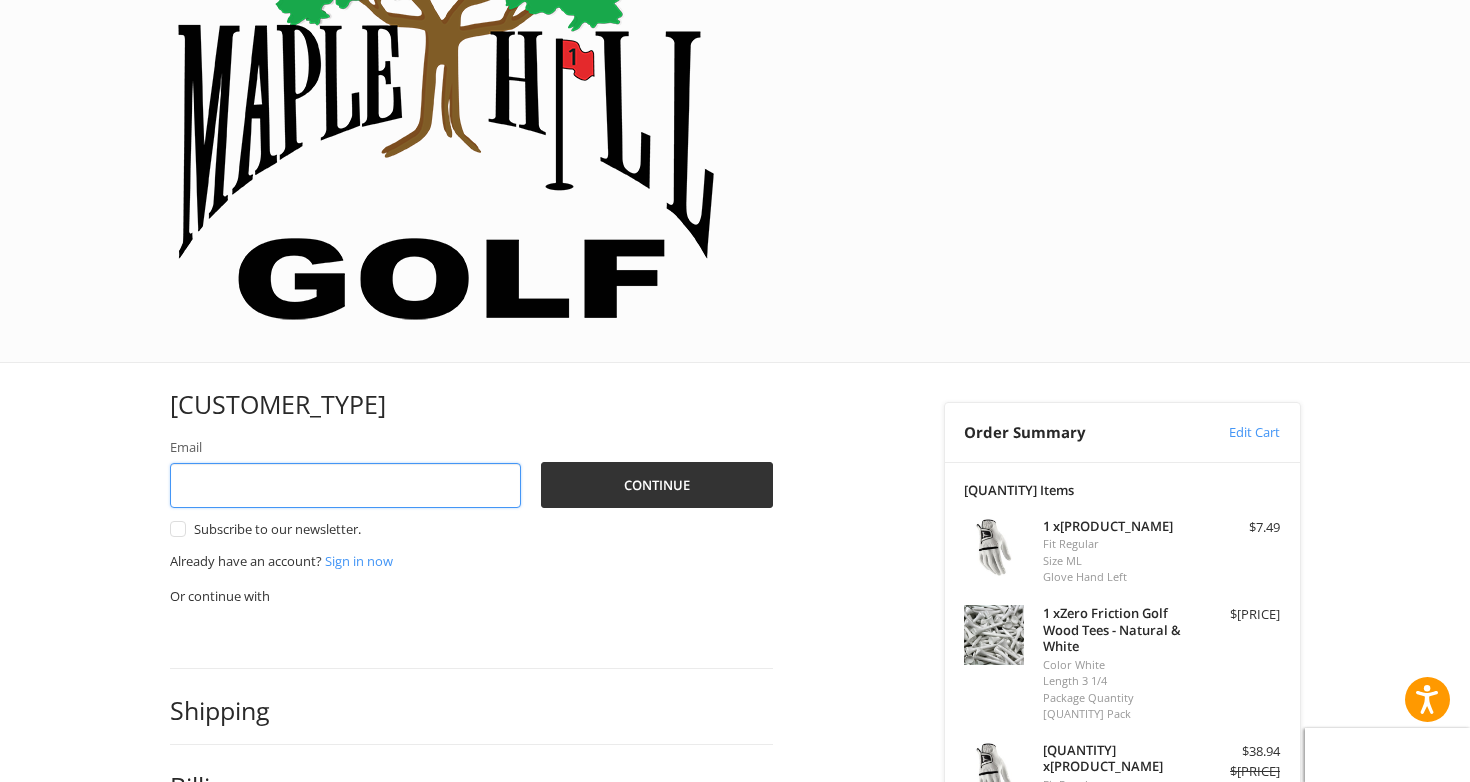 click on "Email" at bounding box center [346, 485] 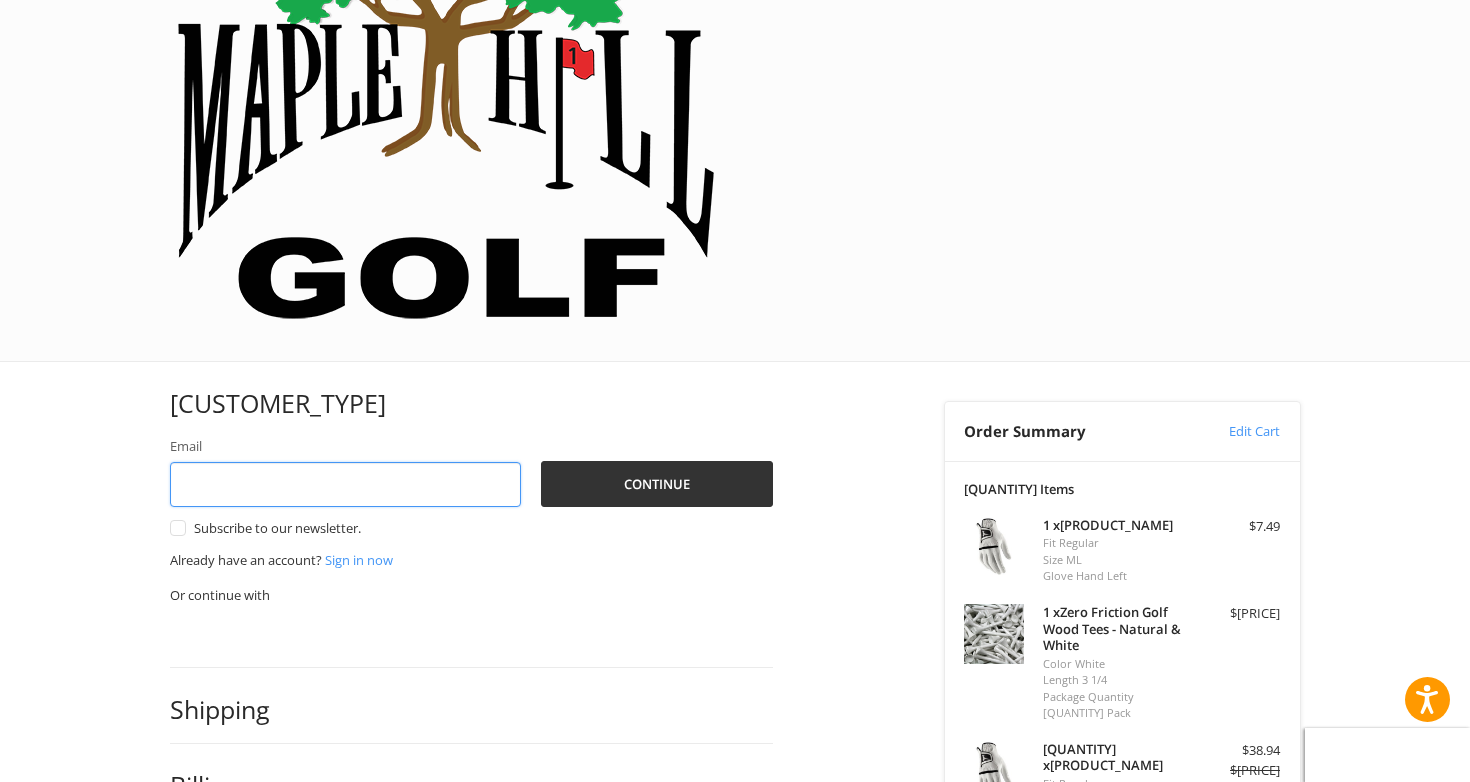 scroll, scrollTop: 183, scrollLeft: 0, axis: vertical 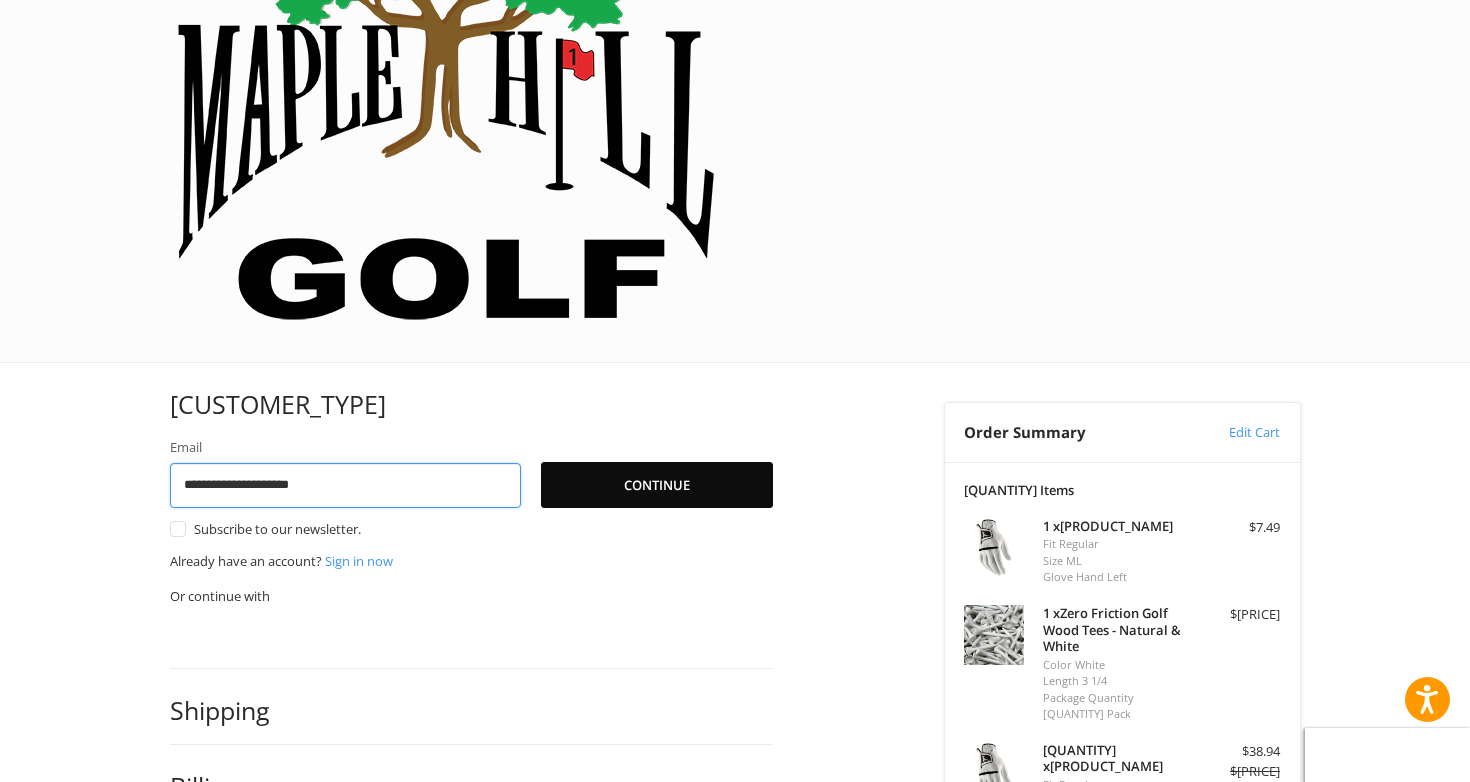 type on "**********" 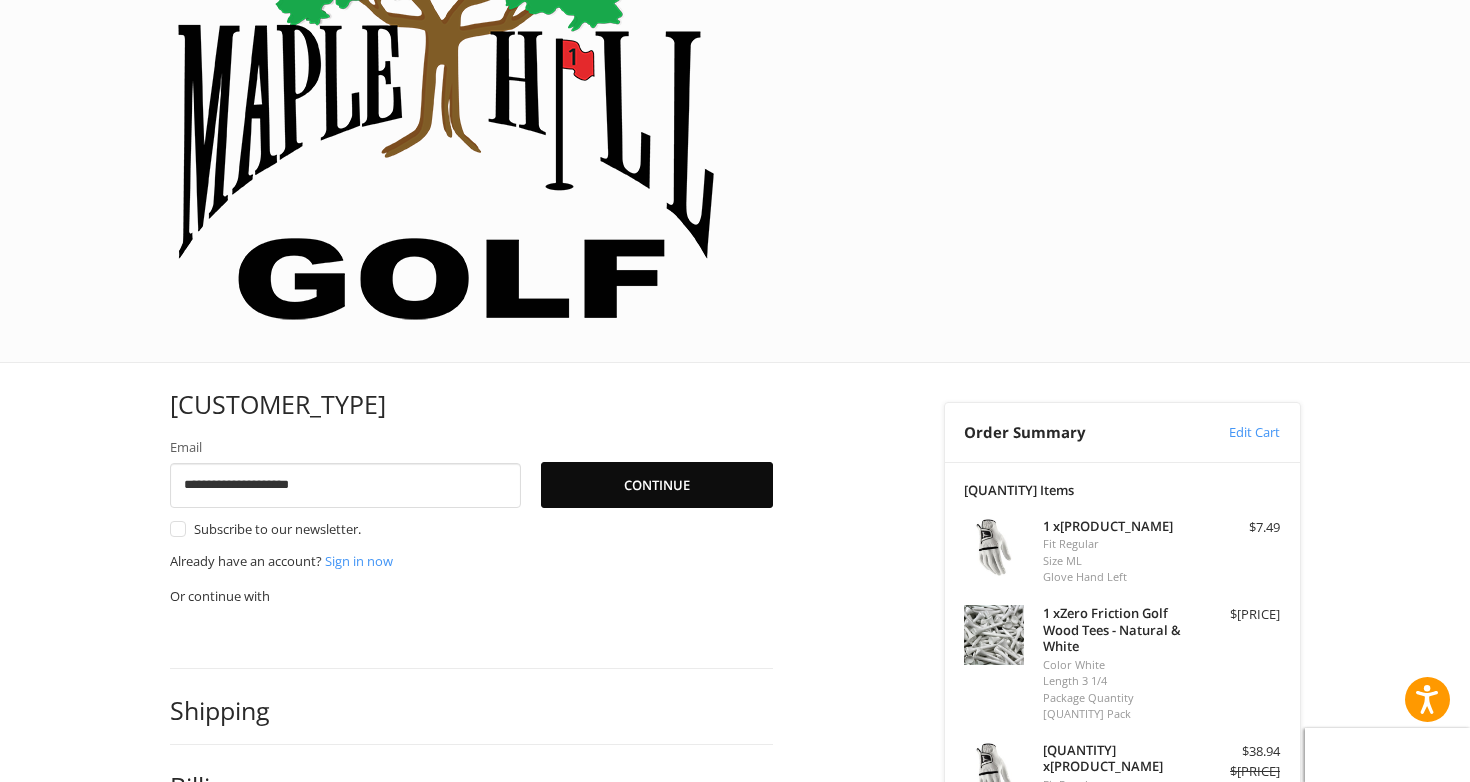 click on "Continue" at bounding box center (657, 485) 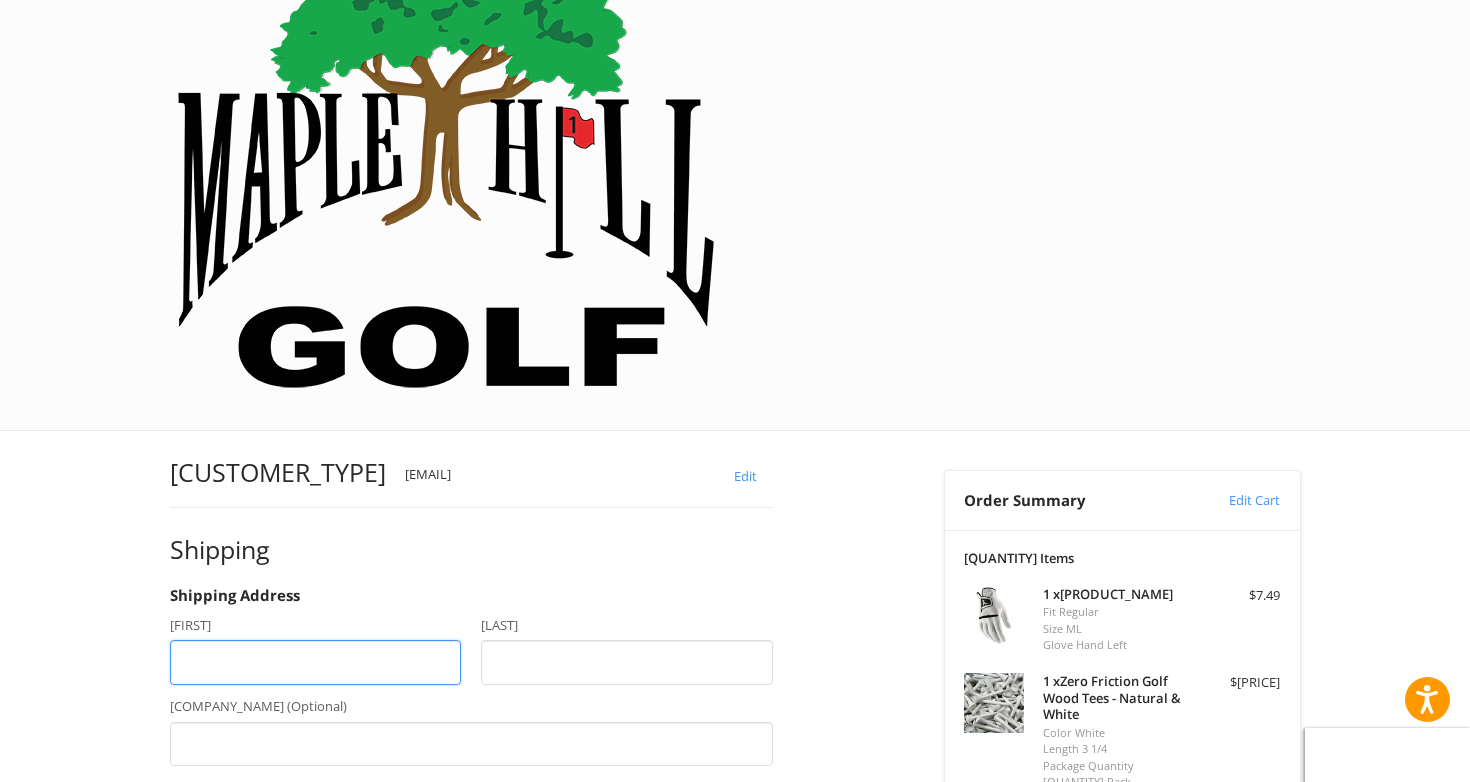 scroll, scrollTop: 117, scrollLeft: 0, axis: vertical 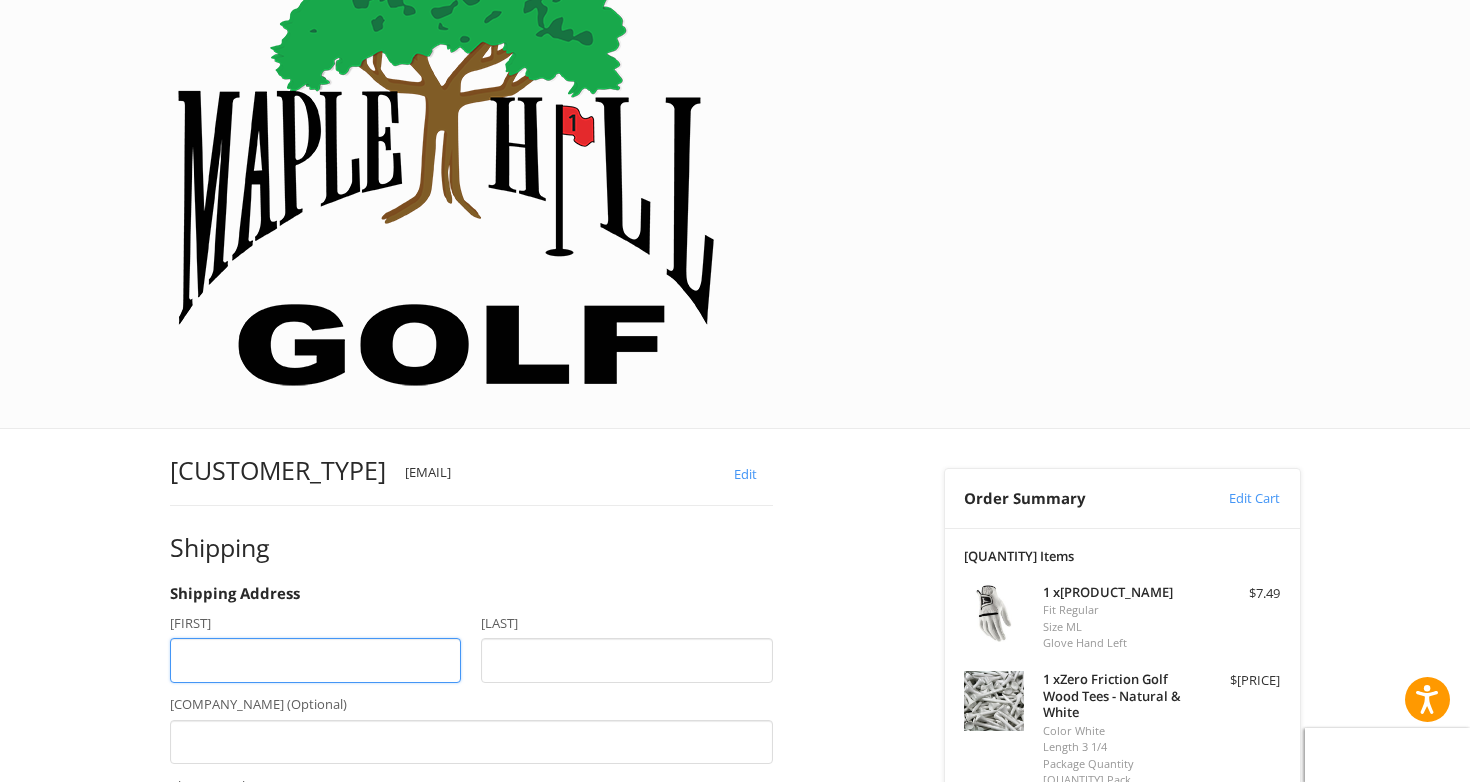 click on "[FIRST]" at bounding box center [316, 660] 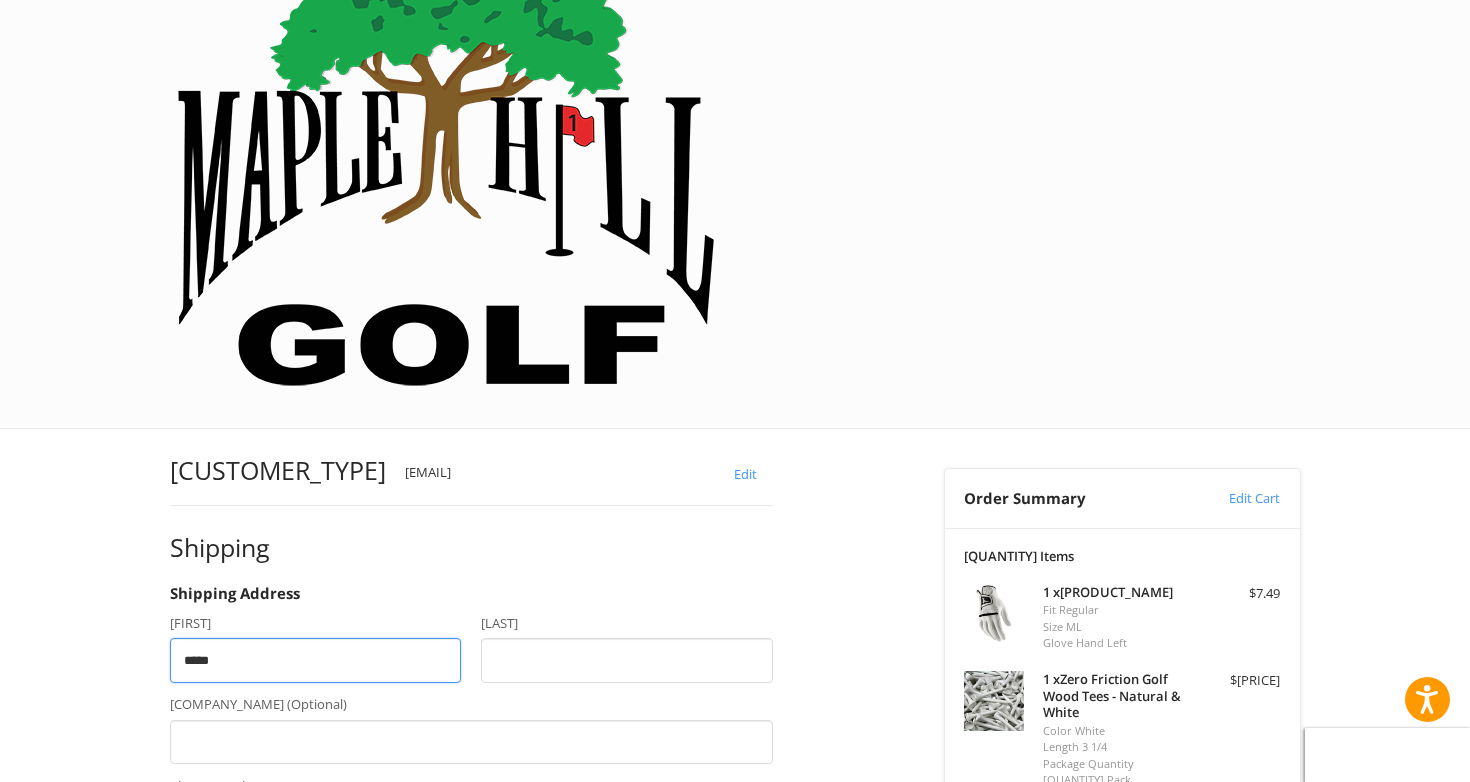 type on "**********" 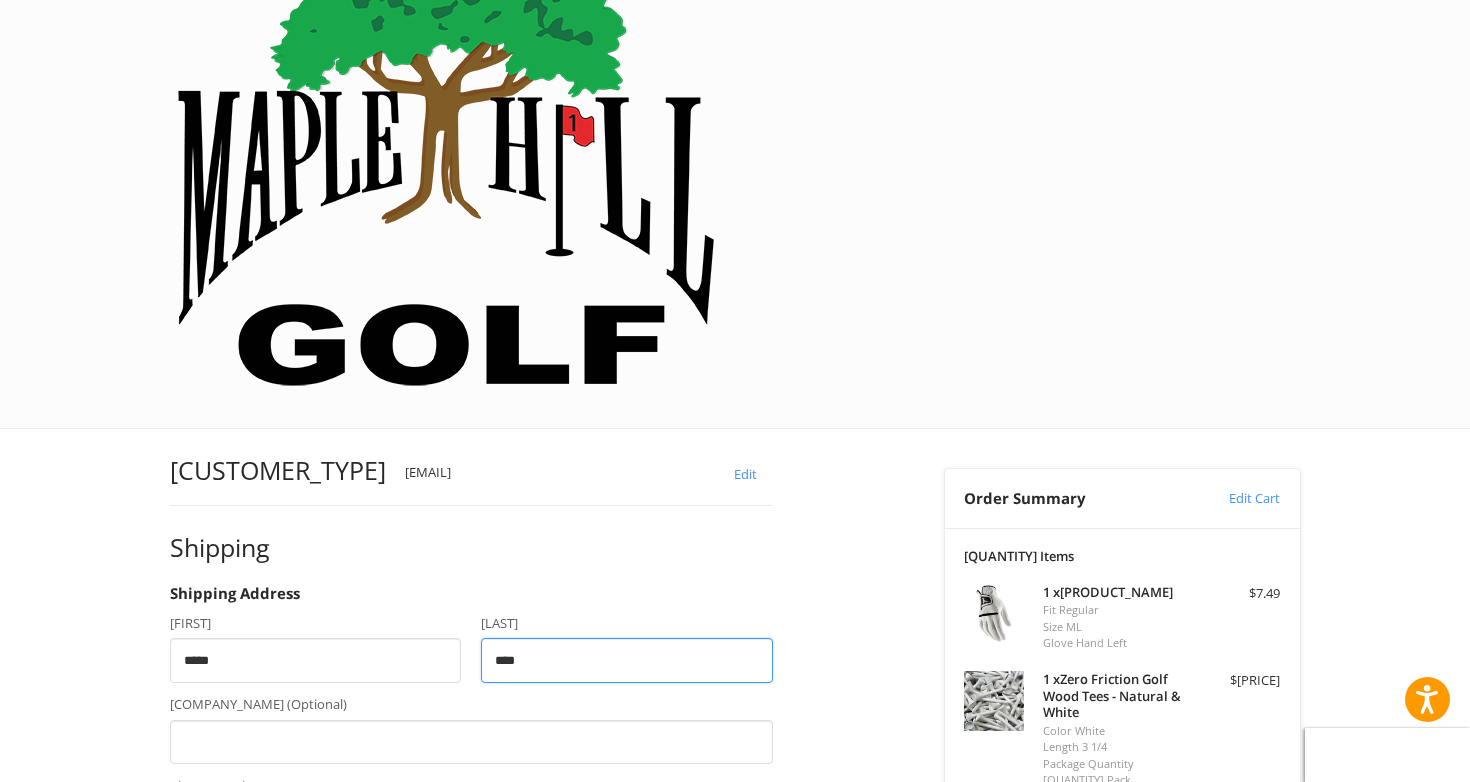type on "****" 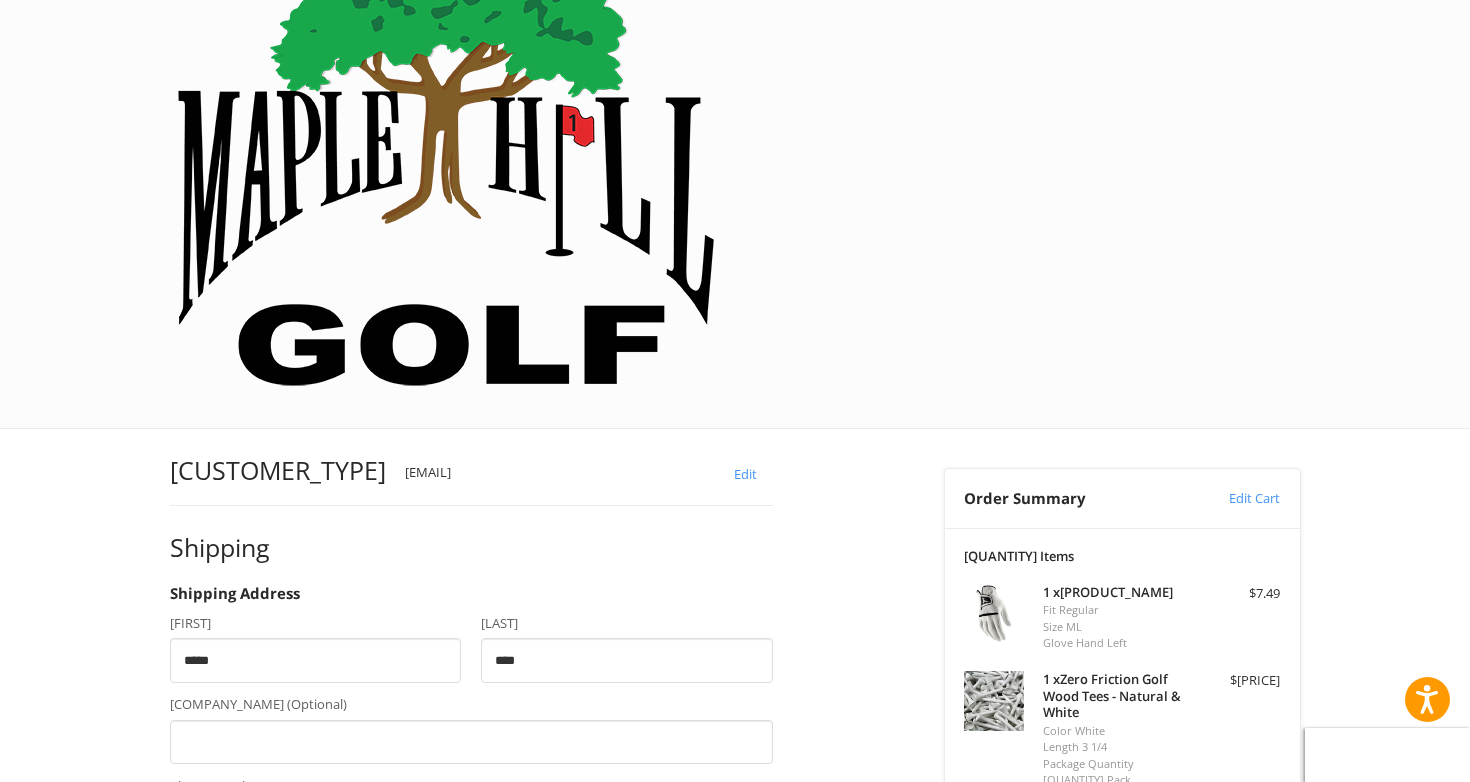 click on "Phone Number" at bounding box center (265, 823) 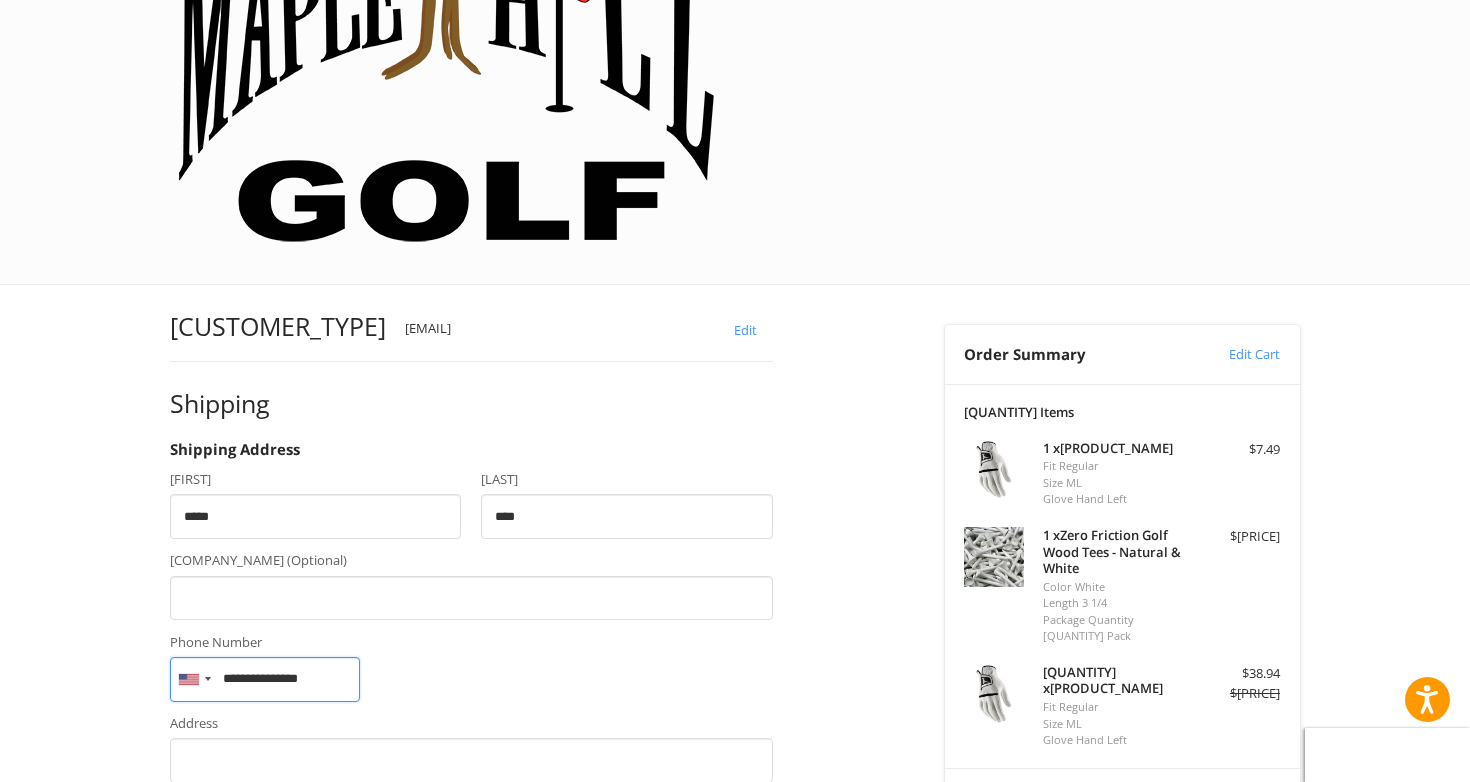 scroll, scrollTop: 268, scrollLeft: 0, axis: vertical 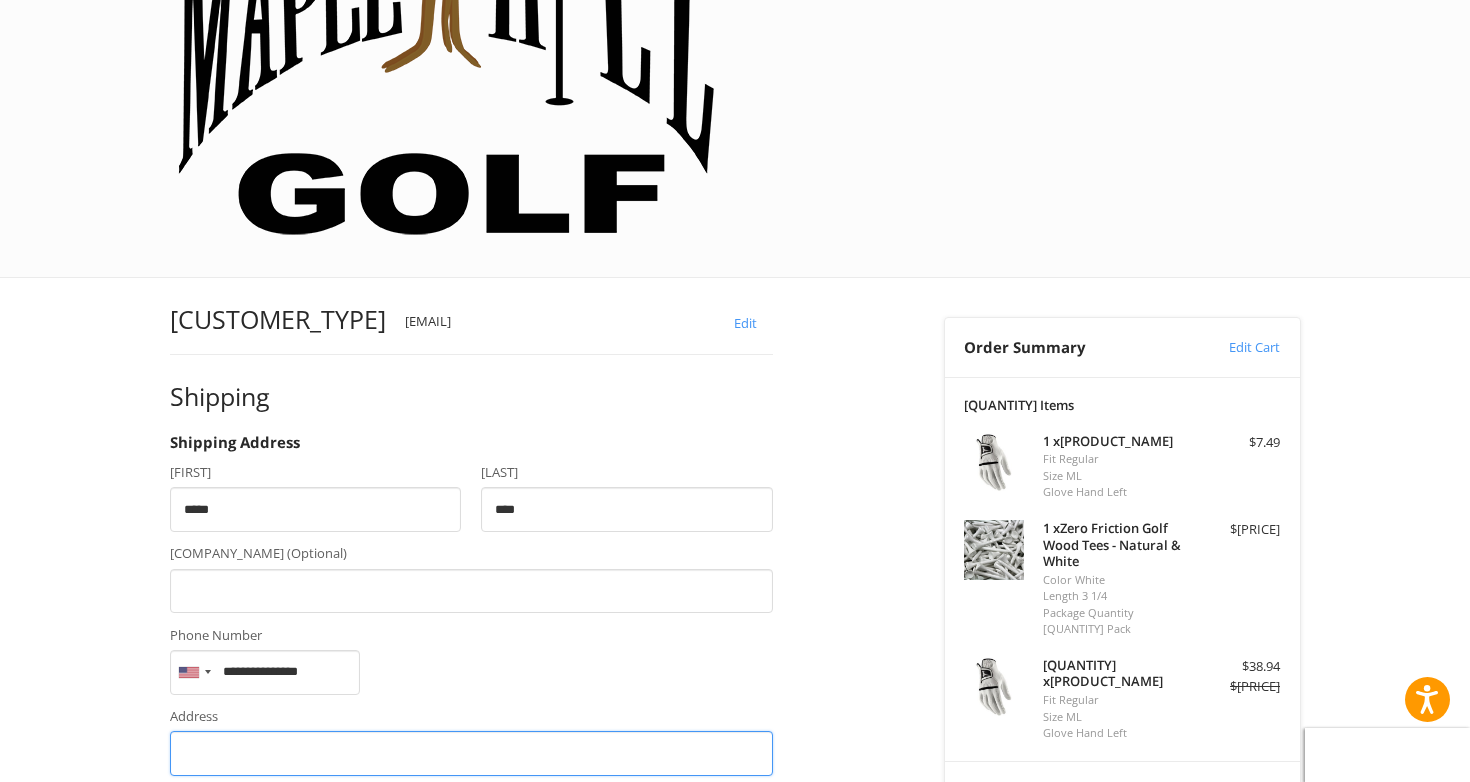 click on "Address" at bounding box center [471, 753] 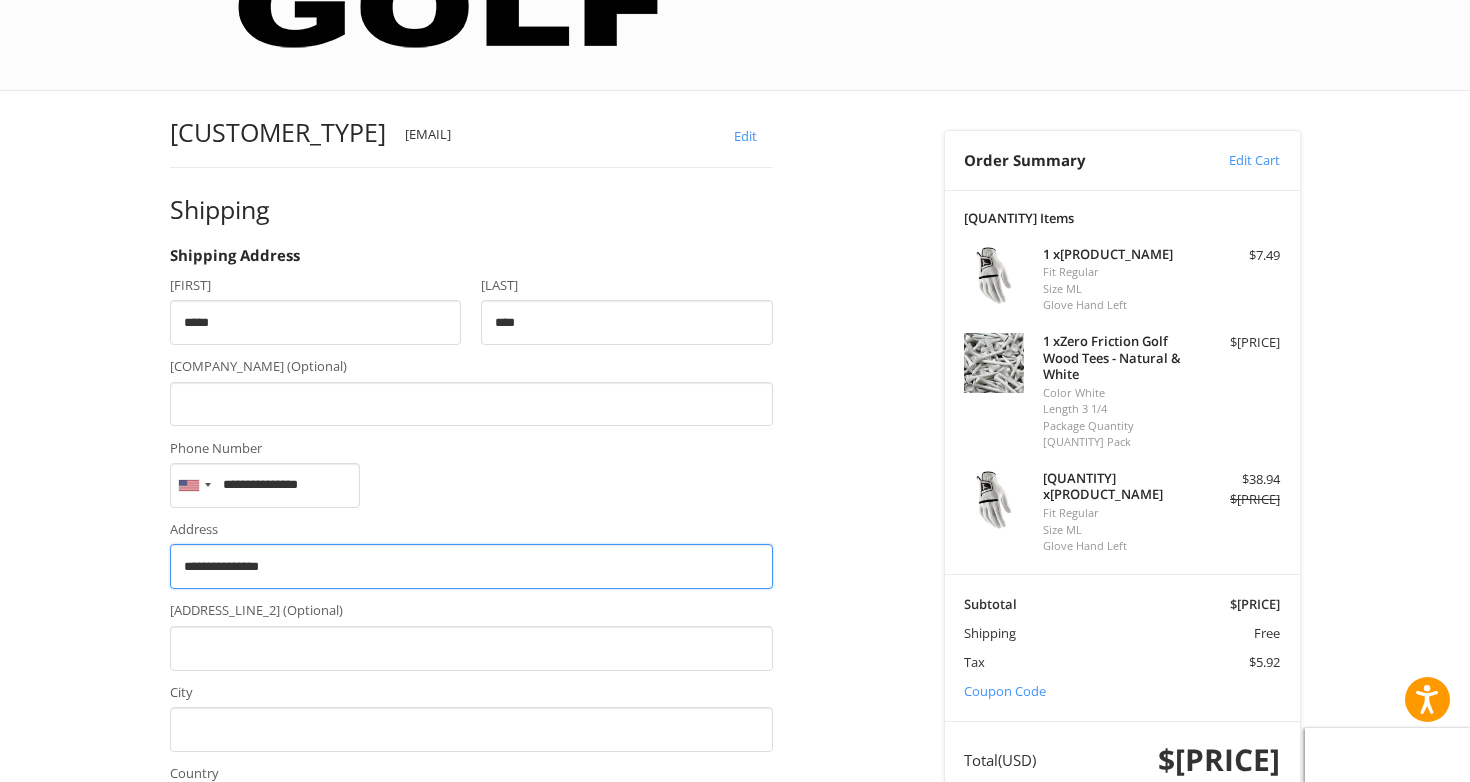 scroll, scrollTop: 465, scrollLeft: 0, axis: vertical 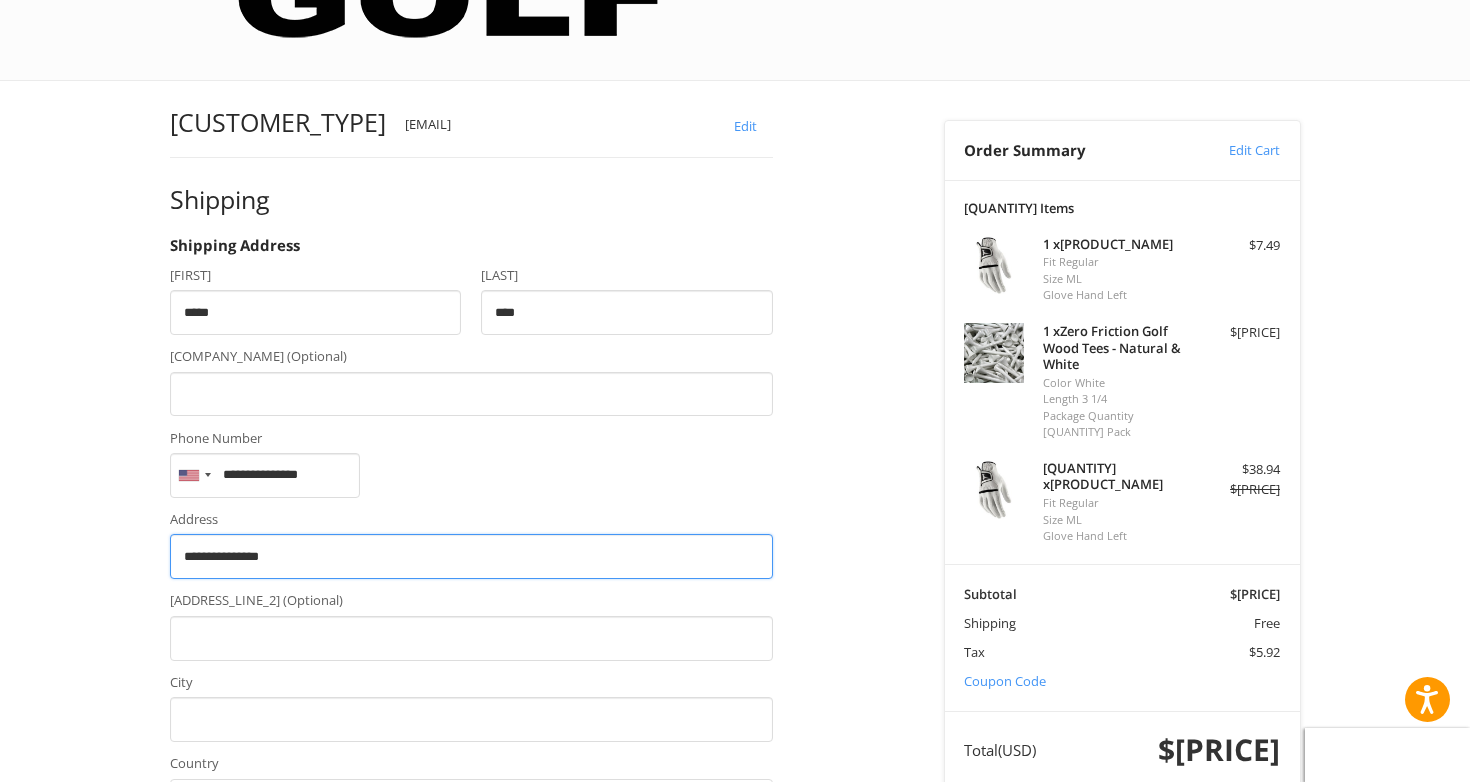 type on "**********" 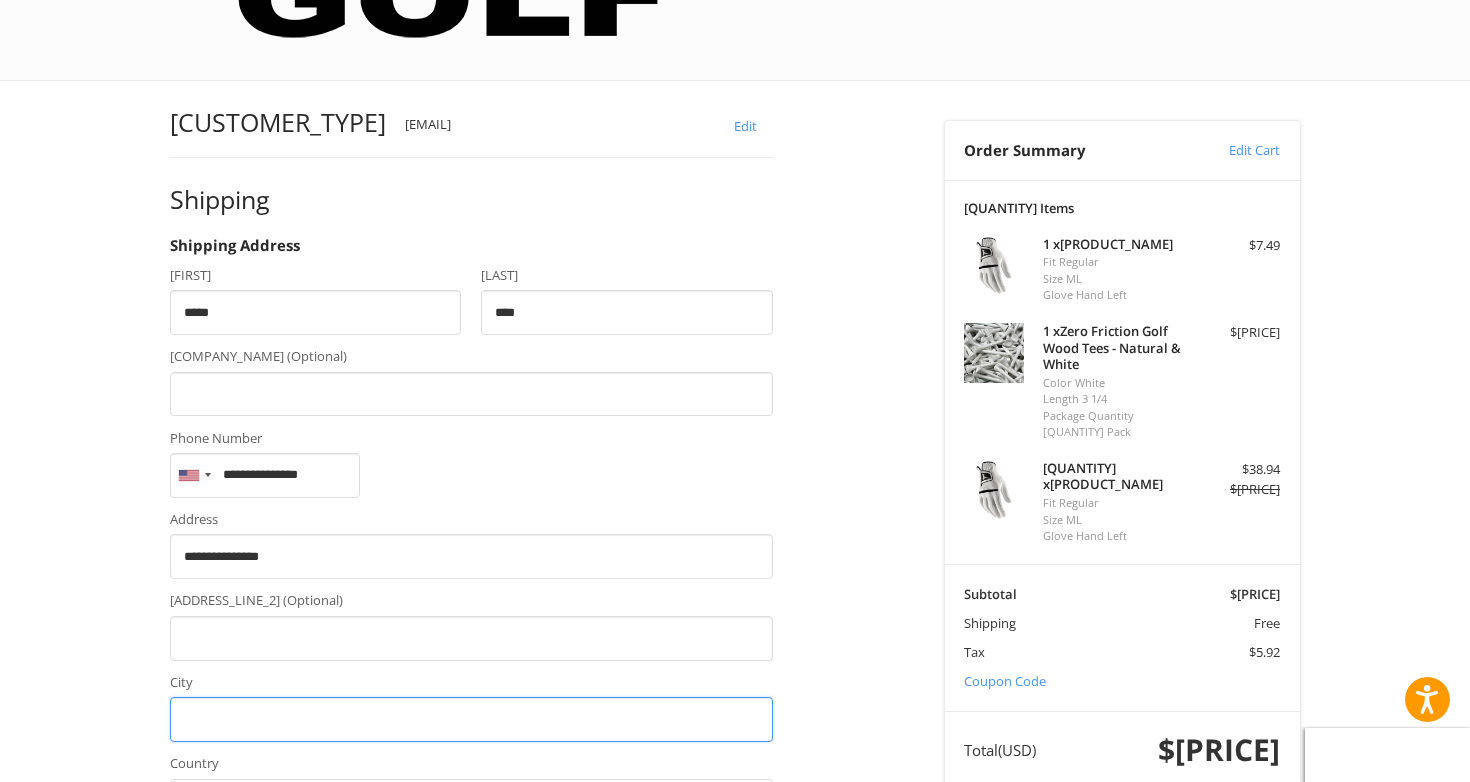 click on "City" at bounding box center [471, 719] 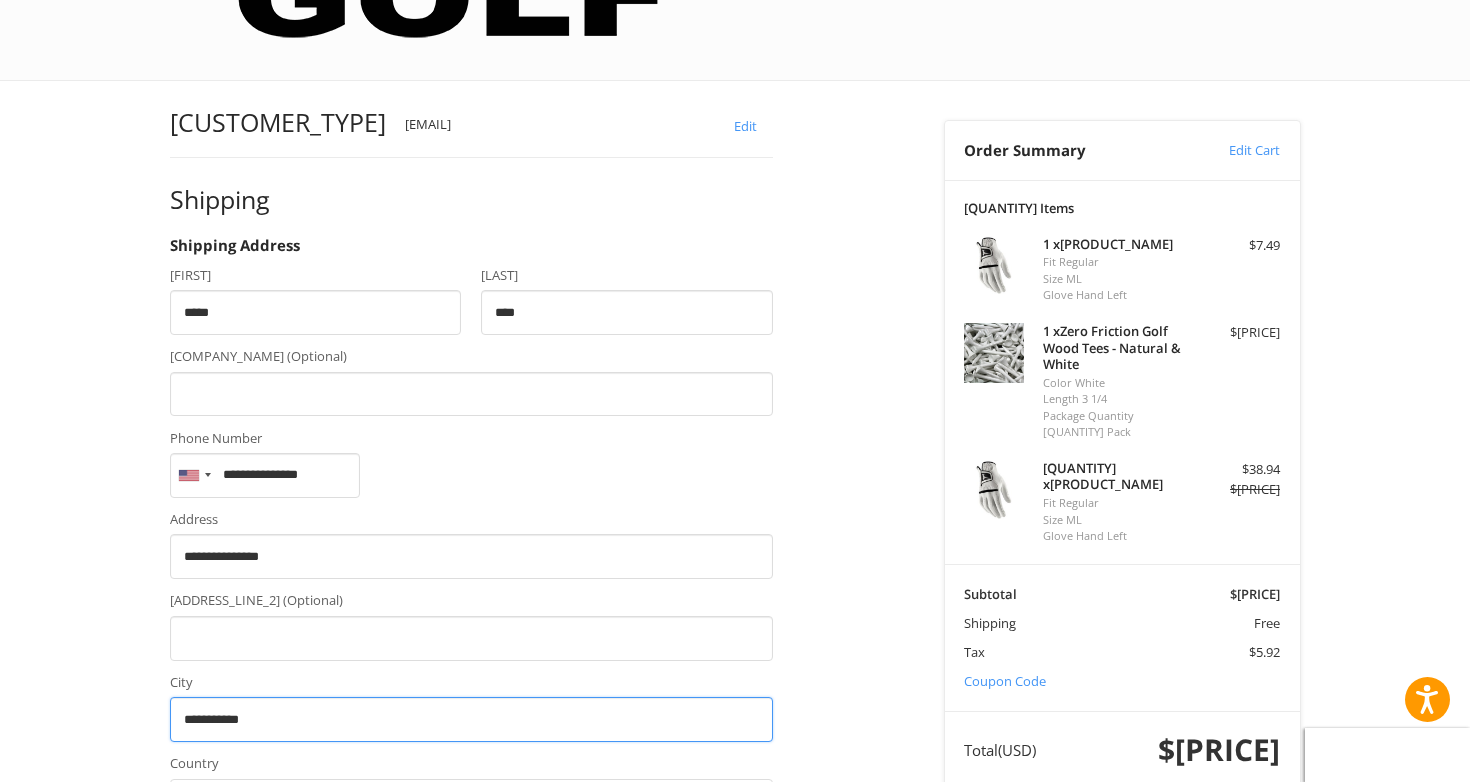 type on "**********" 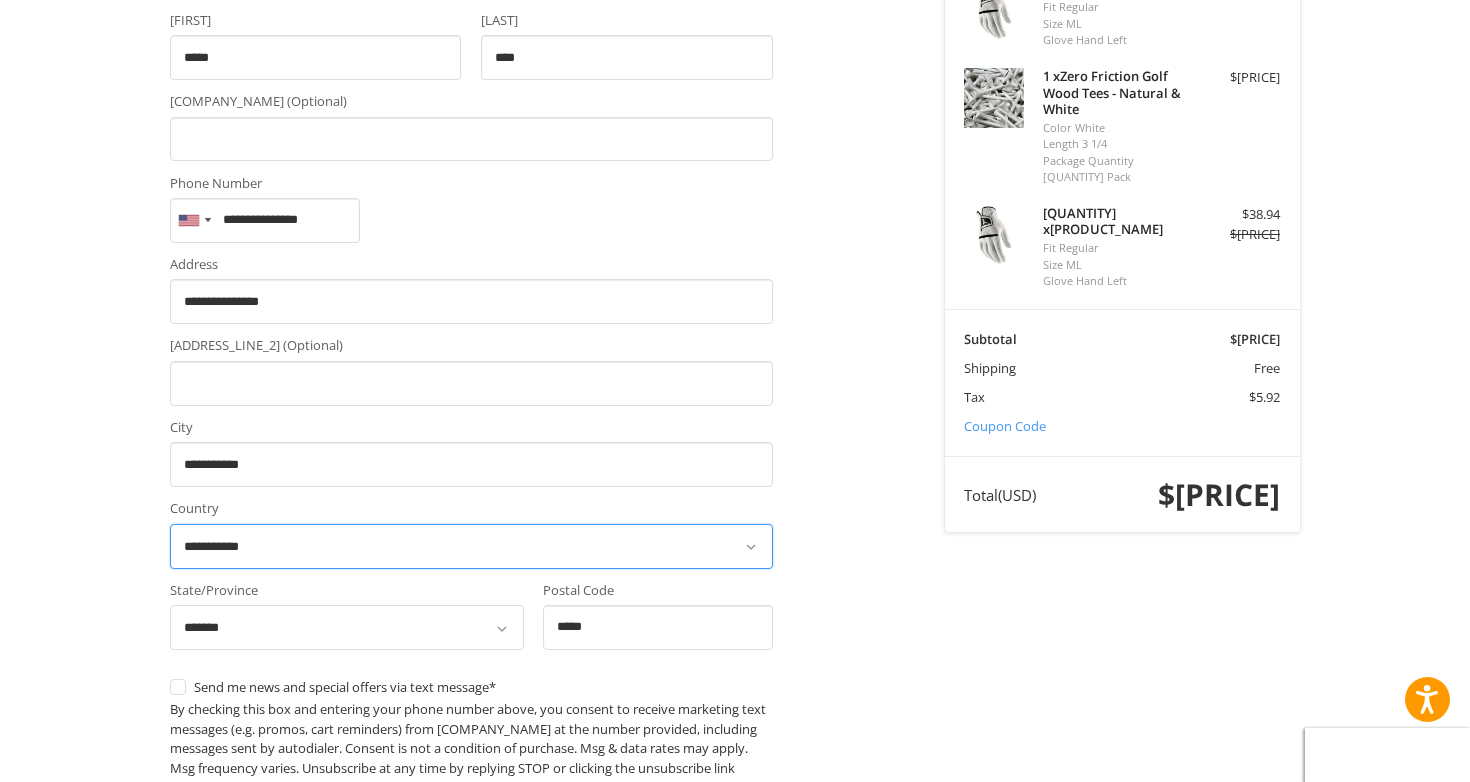 scroll, scrollTop: 813, scrollLeft: 0, axis: vertical 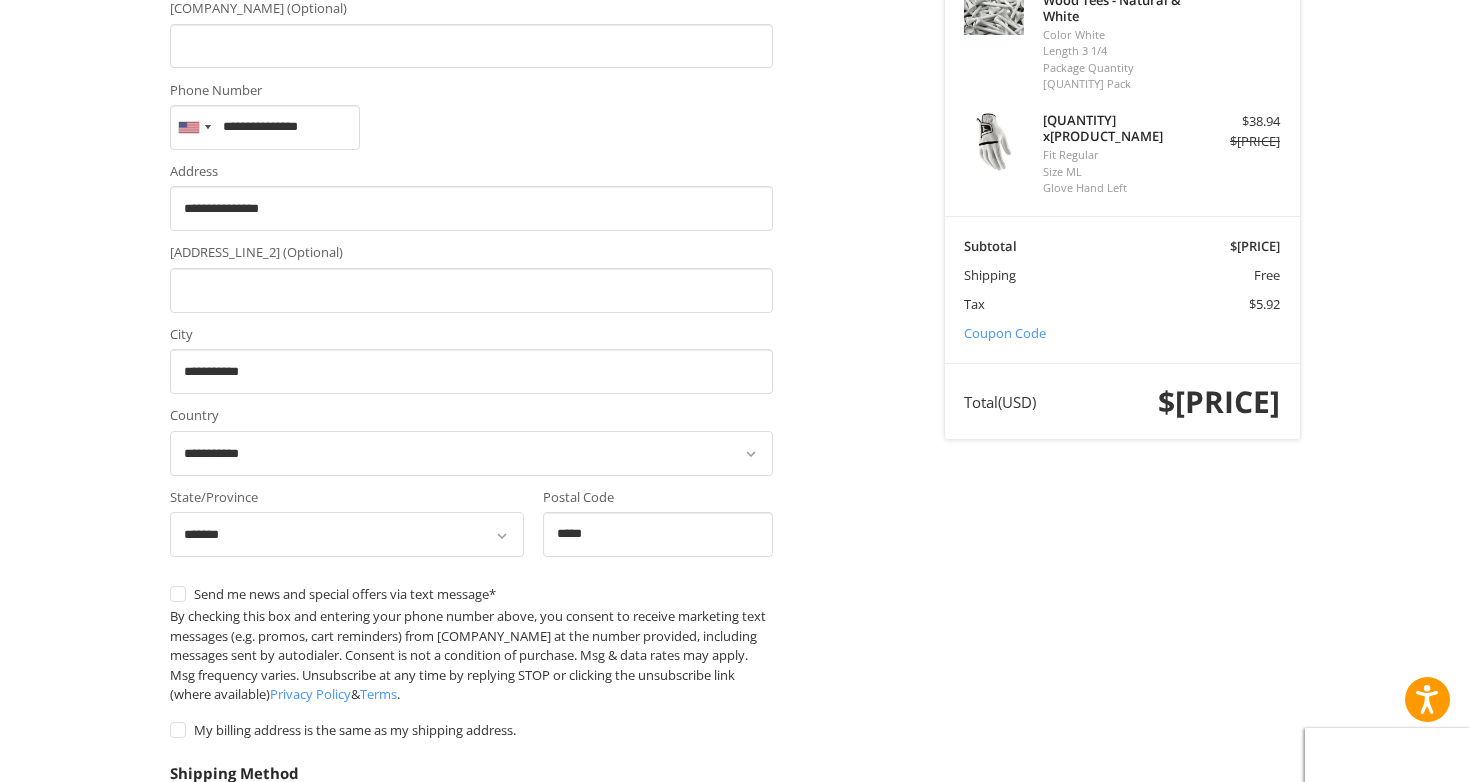 click on "Economy Shipping (7-12 Business Days) (Free) $0.00" at bounding box center (471, 825) 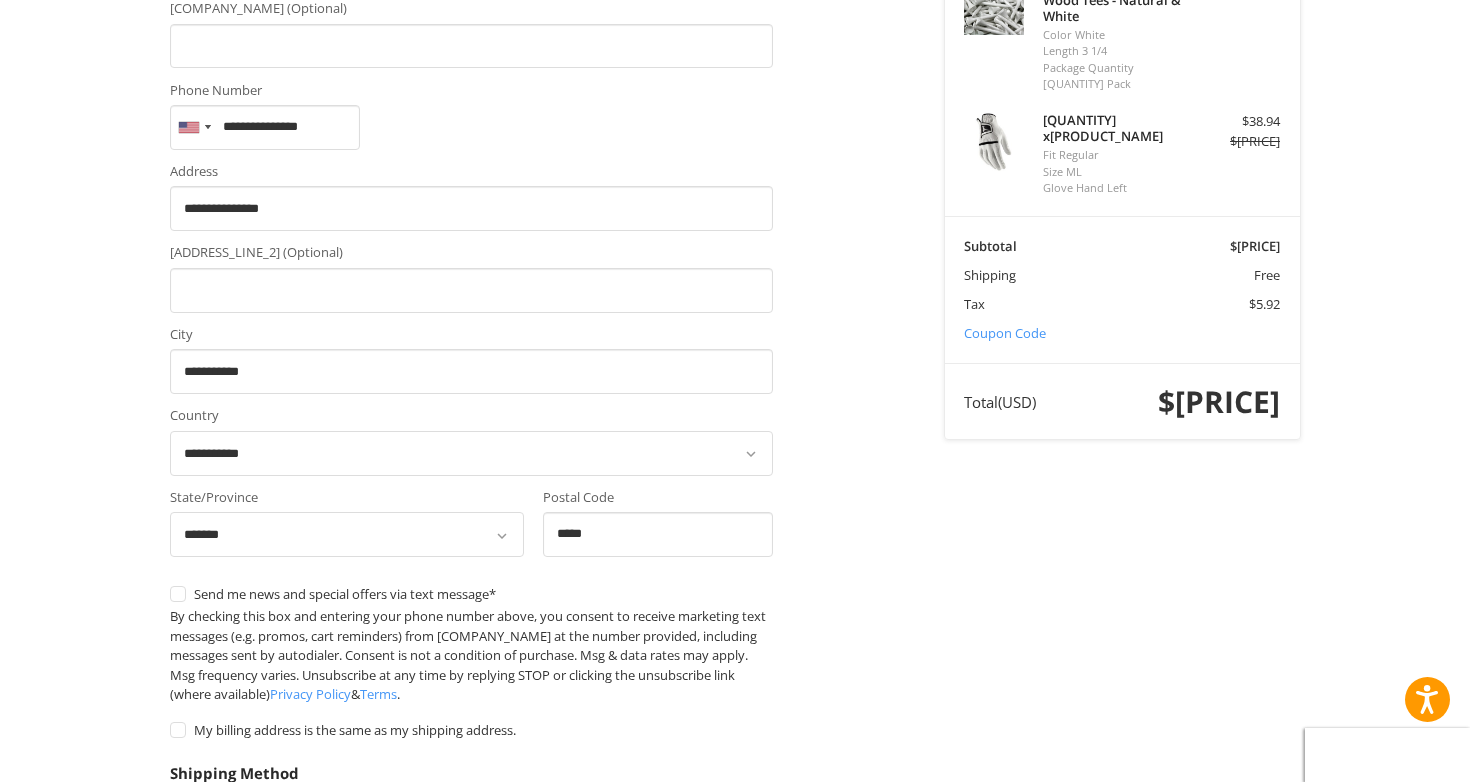 click on "Customer [NAME], Edit Shipping Shipping Address First Name [NAME] Last Name [NAME] Company Name   (Optional) Phone Number United States [PHONE] Afghanistan (‫افغانستان‬‎) [PHONE] Albania (Shqipëri) [PHONE] Algeria (‫الجزائر‬‎) [PHONE] American Samoa [PHONE] Andorra [PHONE] Angola [PHONE] Anguilla [PHONE] Antigua and Barbuda [PHONE] Argentina [PHONE] Armenia (Հայաստան) [PHONE] Aruba [PHONE] Ascension Island [PHONE] Australia [PHONE] Austria (Österreich) [PHONE] Azerbaijan (Azərbaycan) [PHONE] Bahamas [PHONE] Bahrain (‫البحرين‬‎) [PHONE] Bangladesh (বাংলাদেশ) [PHONE] Barbados [PHONE] Belarus (Беларусь) [PHONE] Belgium (België) [PHONE] Belize [PHONE] Benin (Bénin) [PHONE] Bermuda [PHONE] Bhutan (འབྲུག) [PHONE] Bolivia [PHONE] Bosnia and Herzegovina (Босна и Херцеговина) [PHONE] Botswana [PHONE] Brazil (Brasil) [PHONE] British Indian Ocean Territory [PHONE] British Virgin Islands [PHONE] Brunei [PHONE] Bulgaria (България) [PHONE] Burkina Faso [PHONE] Burundi (Uburundi) [PHONE] Cambodia (កម្ពុជា) [PHONE] [PHONE]" at bounding box center (735, 489) 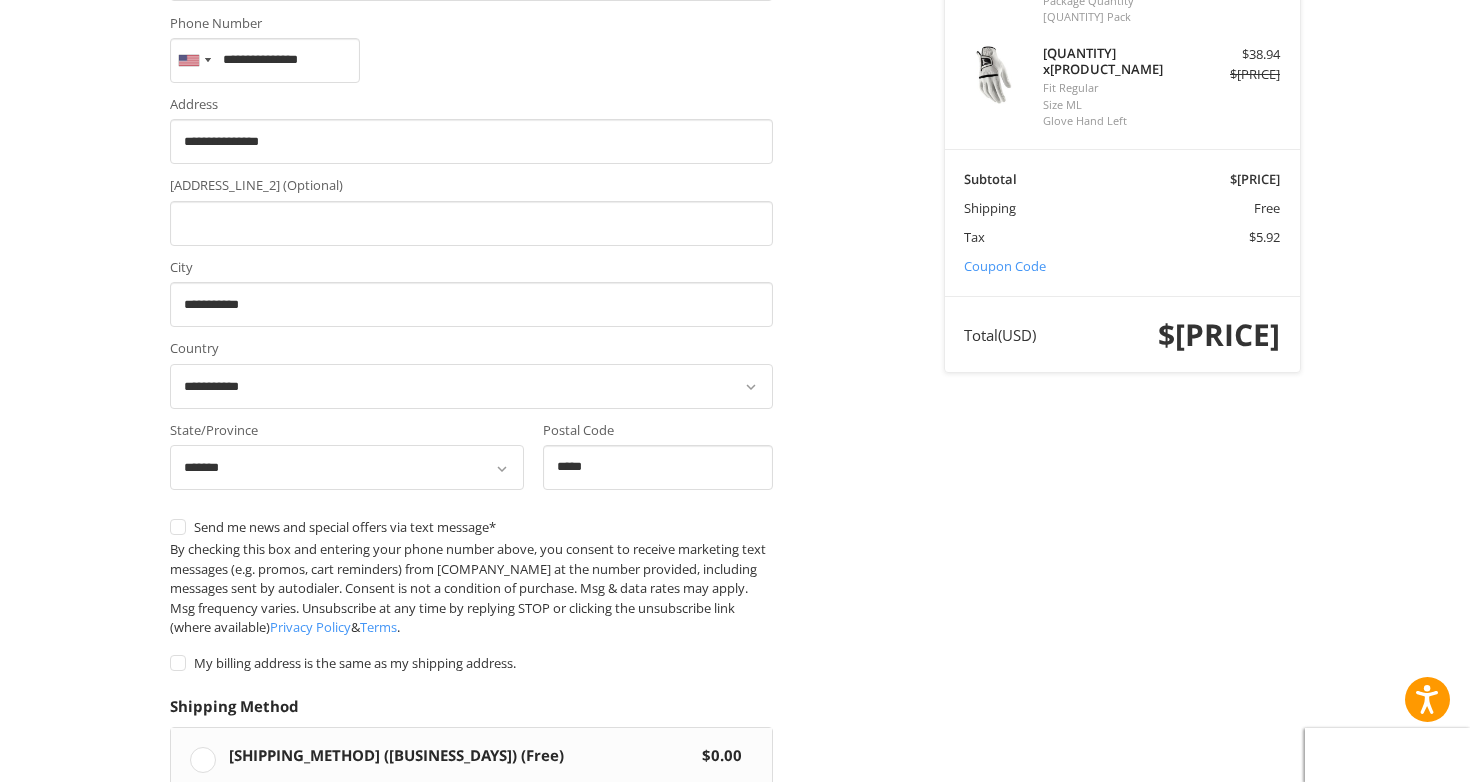 scroll, scrollTop: 877, scrollLeft: 0, axis: vertical 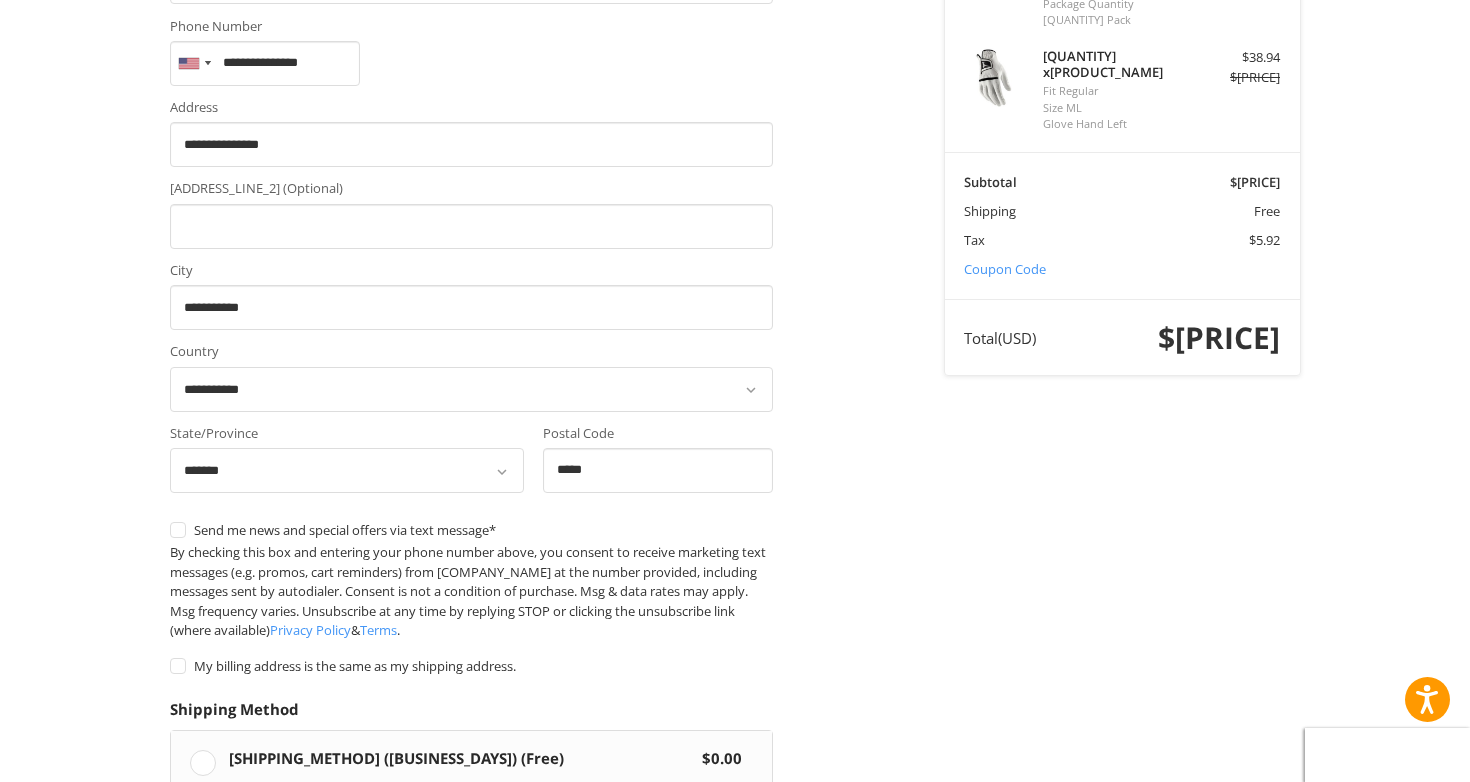 click on "Continue" at bounding box center [233, 962] 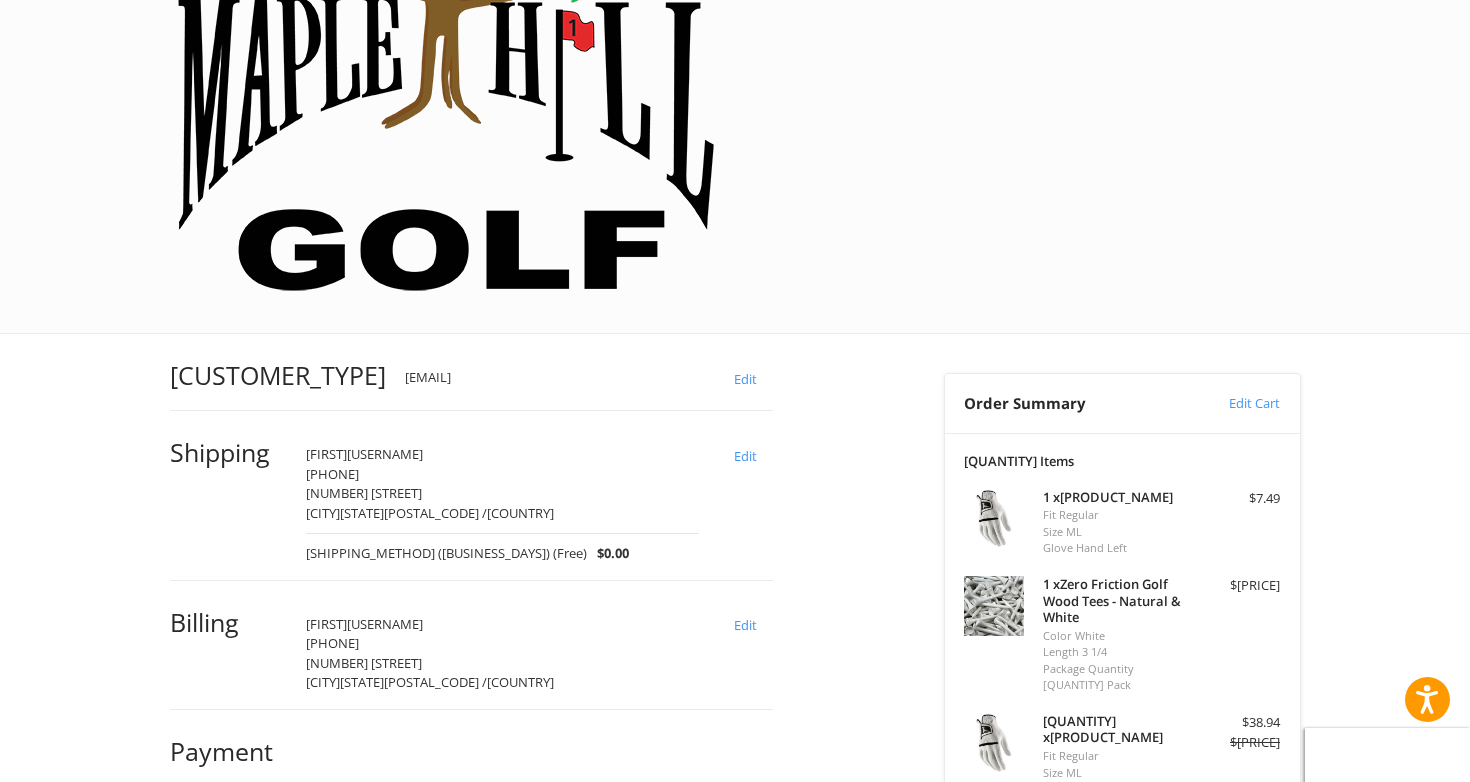 scroll, scrollTop: 215, scrollLeft: 0, axis: vertical 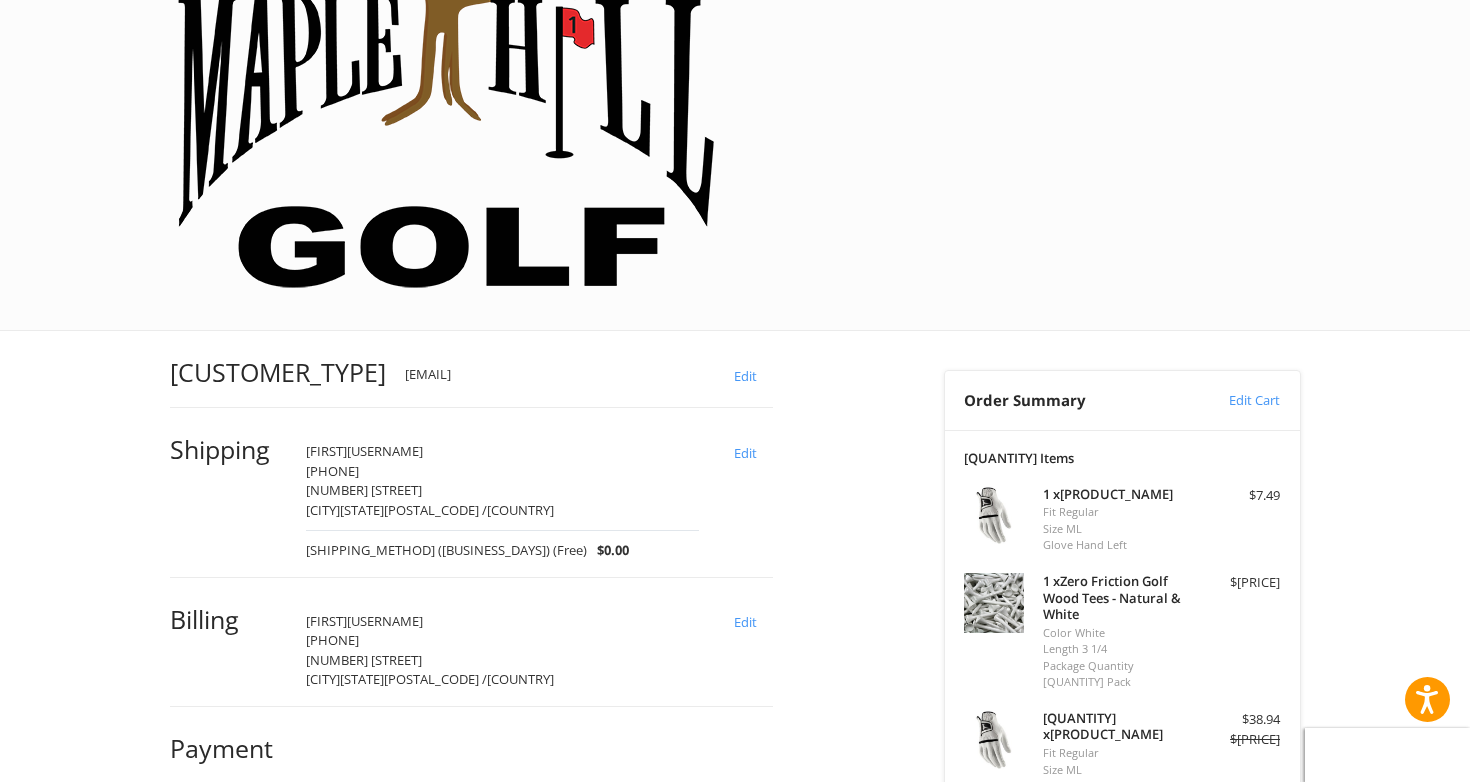 click at bounding box center (693, 1030) 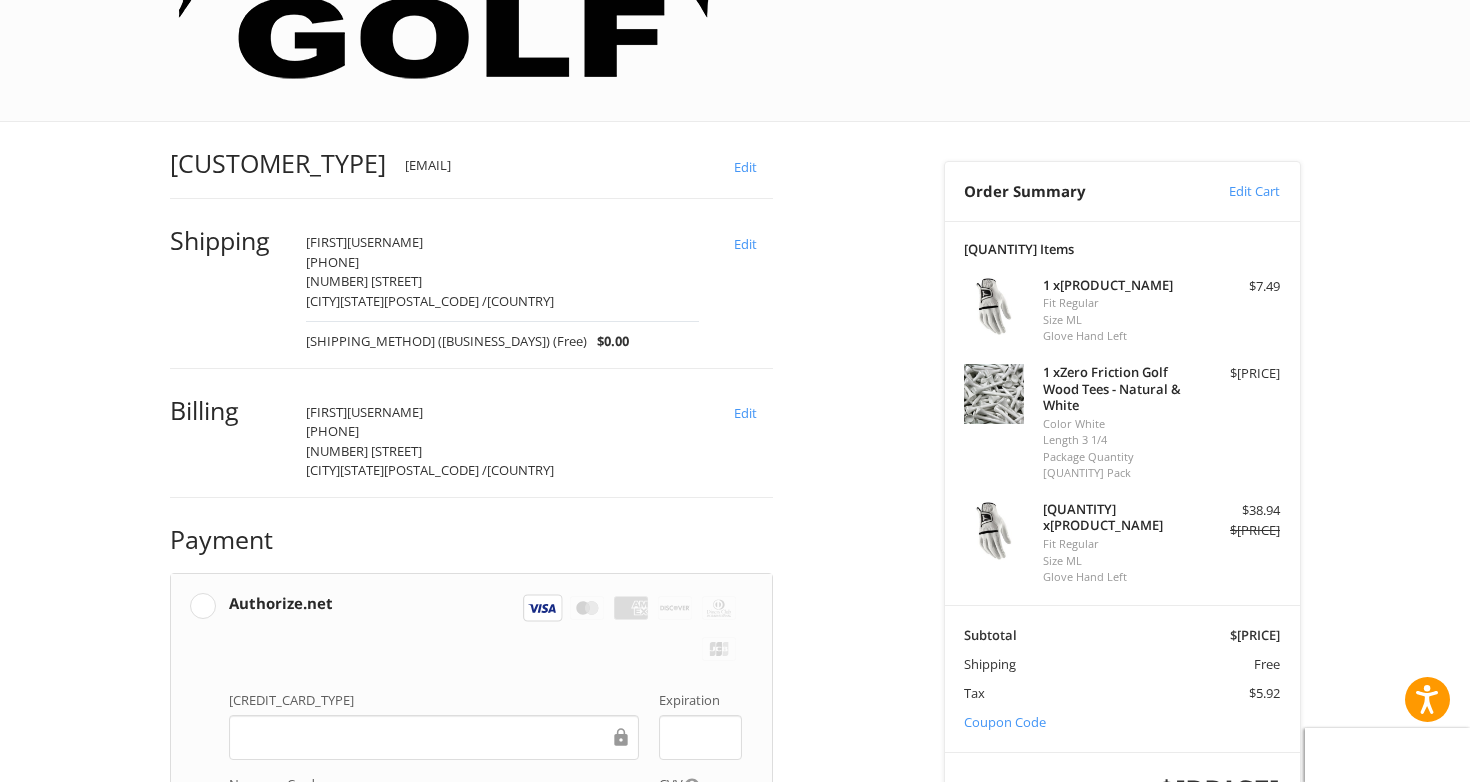 scroll, scrollTop: 423, scrollLeft: 0, axis: vertical 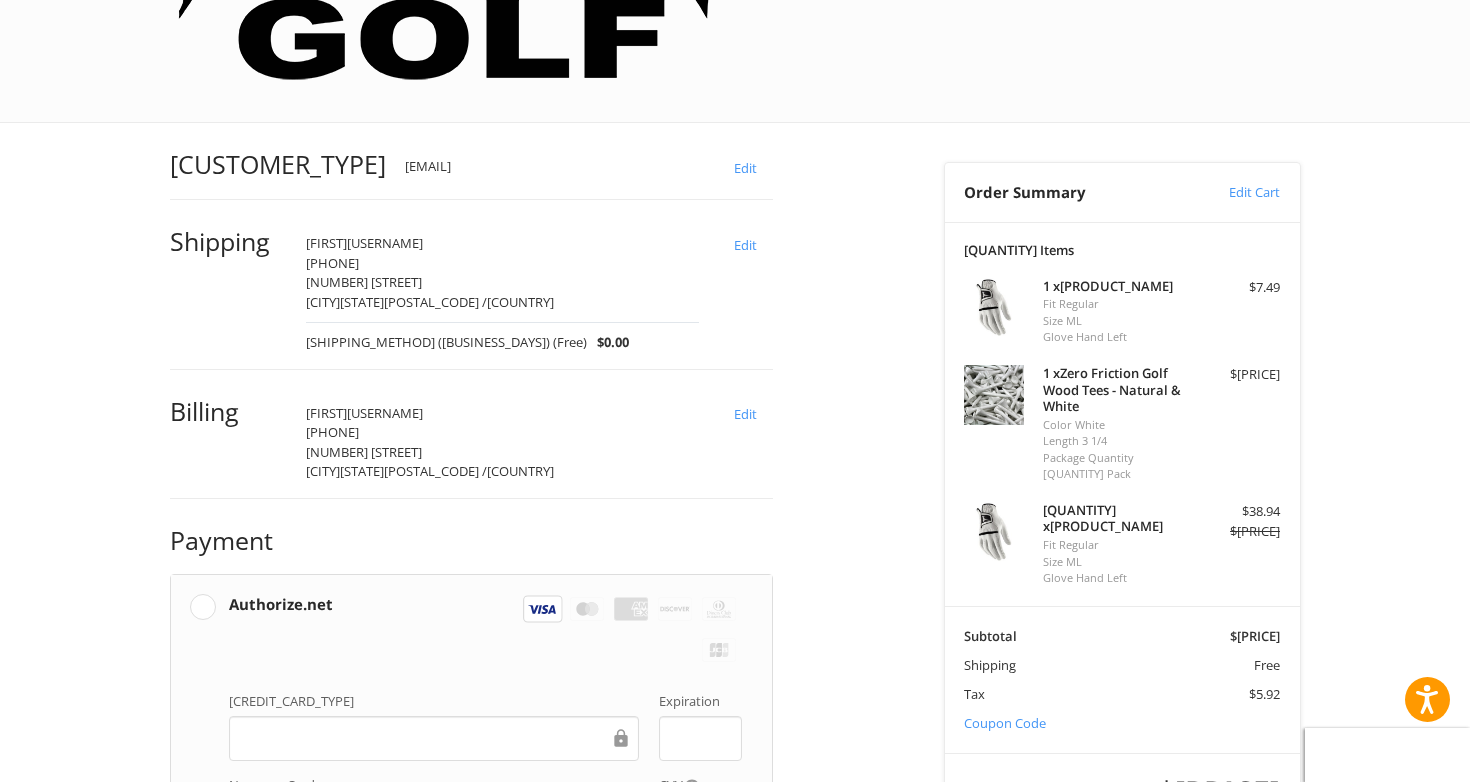 click on "Place Order" at bounding box center [471, 1138] 